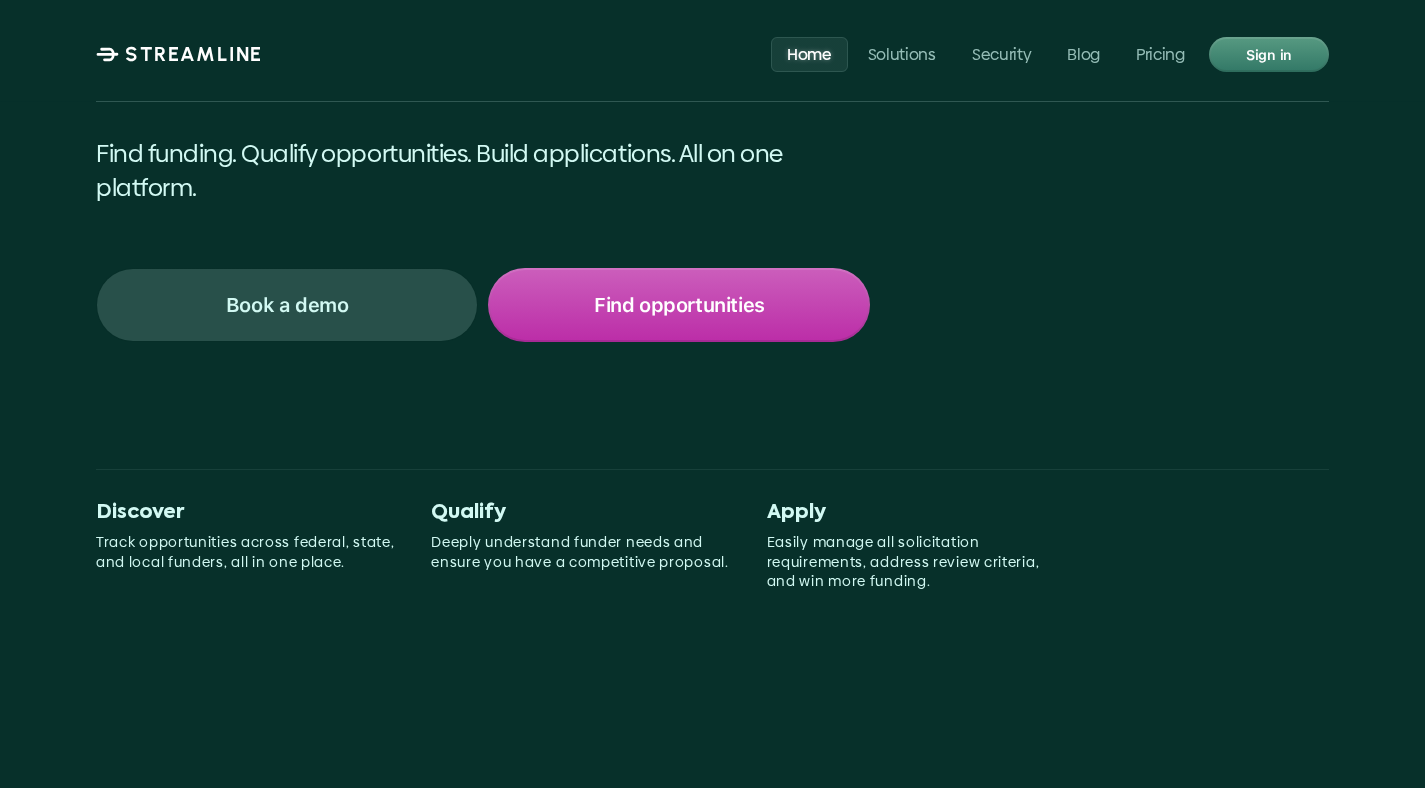 scroll, scrollTop: 0, scrollLeft: 0, axis: both 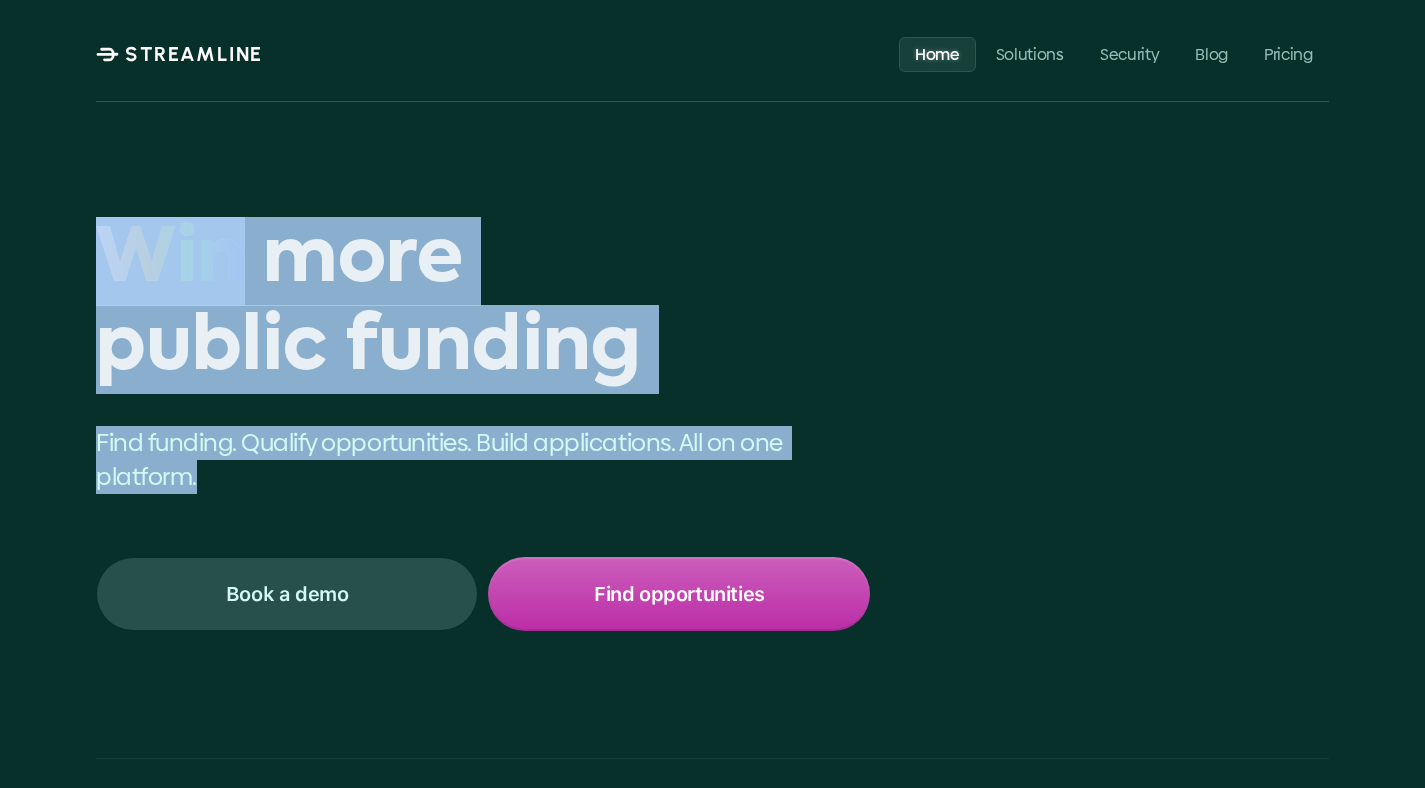 drag, startPoint x: 420, startPoint y: 503, endPoint x: 33, endPoint y: 274, distance: 449.67767 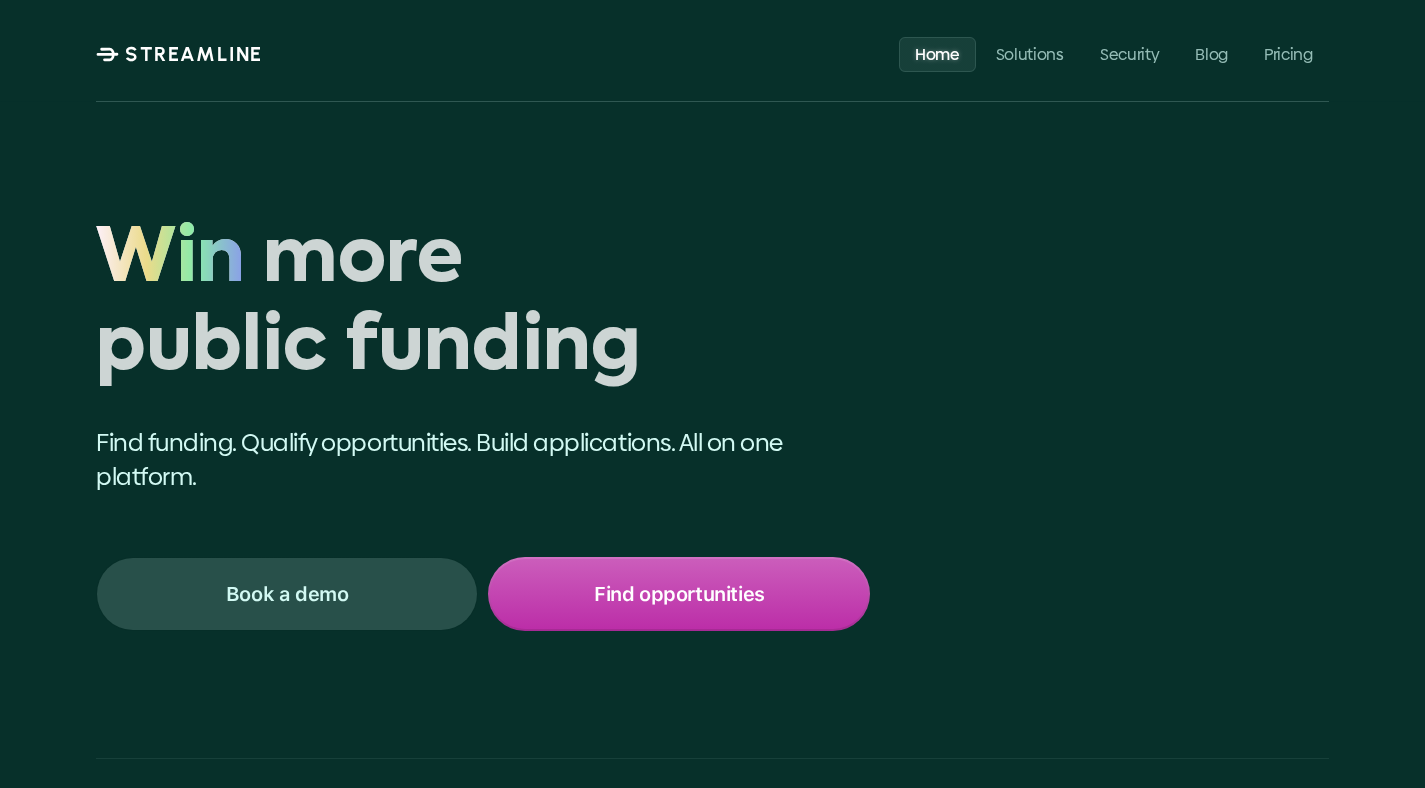 drag, startPoint x: 102, startPoint y: 258, endPoint x: 357, endPoint y: 399, distance: 291.38635 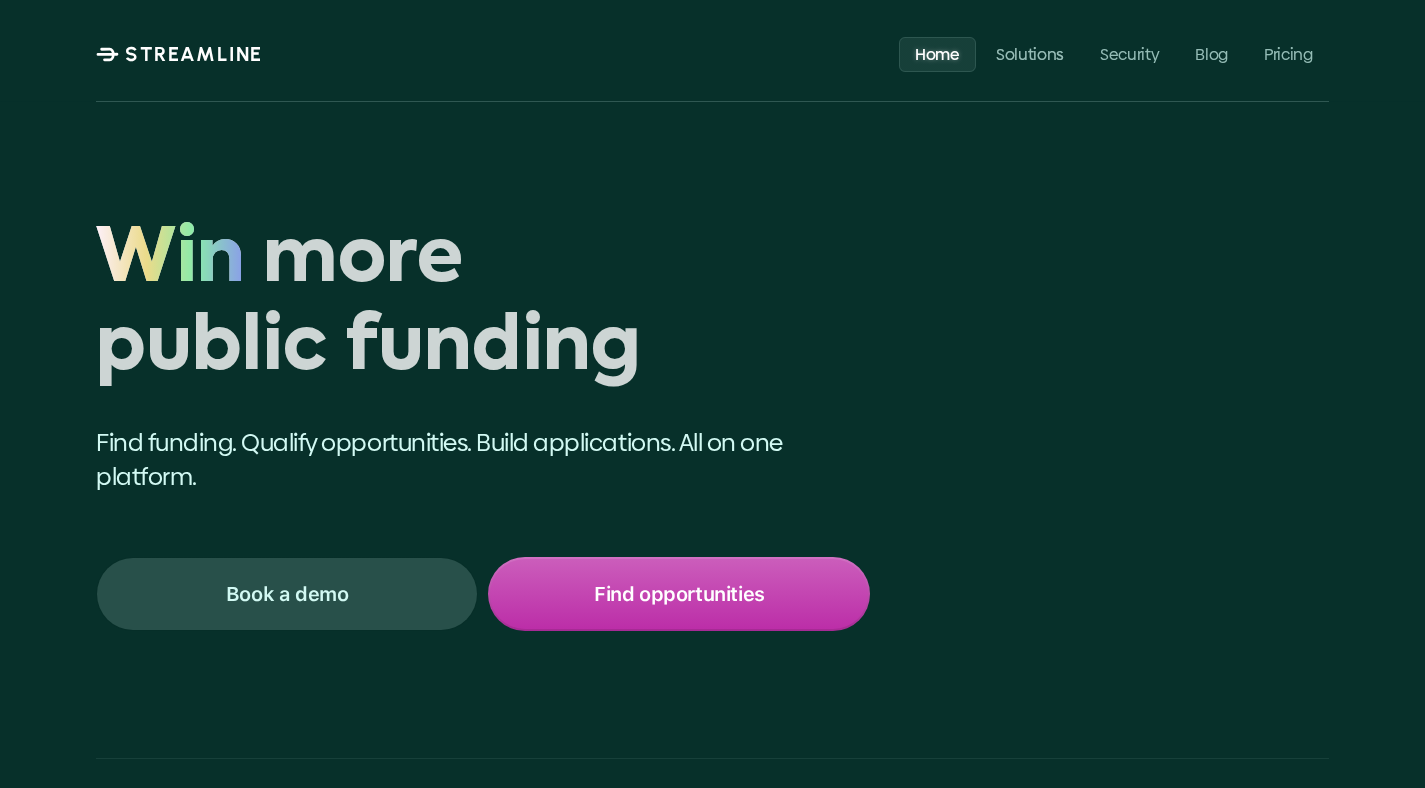 scroll, scrollTop: 218, scrollLeft: 0, axis: vertical 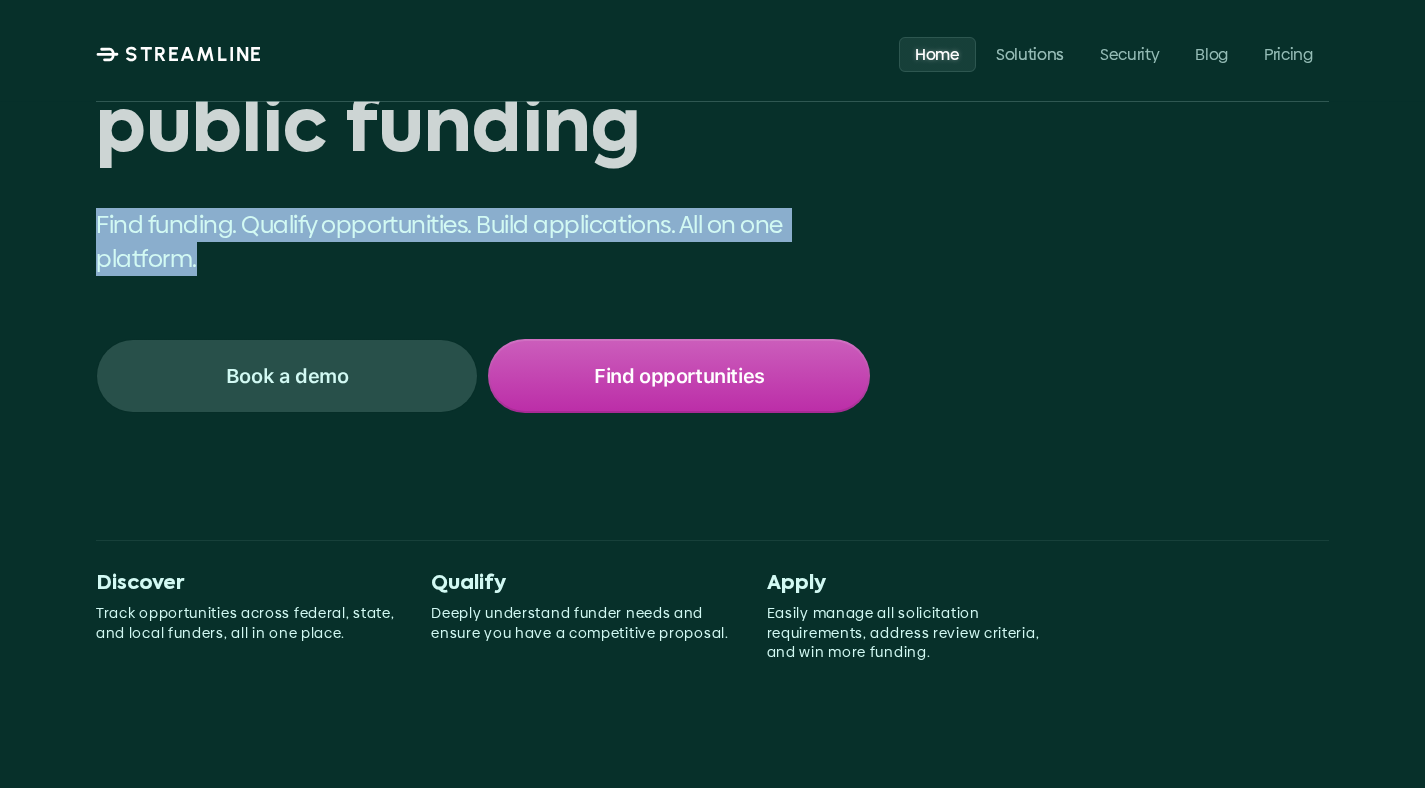 drag, startPoint x: 322, startPoint y: 256, endPoint x: 68, endPoint y: 228, distance: 255.53865 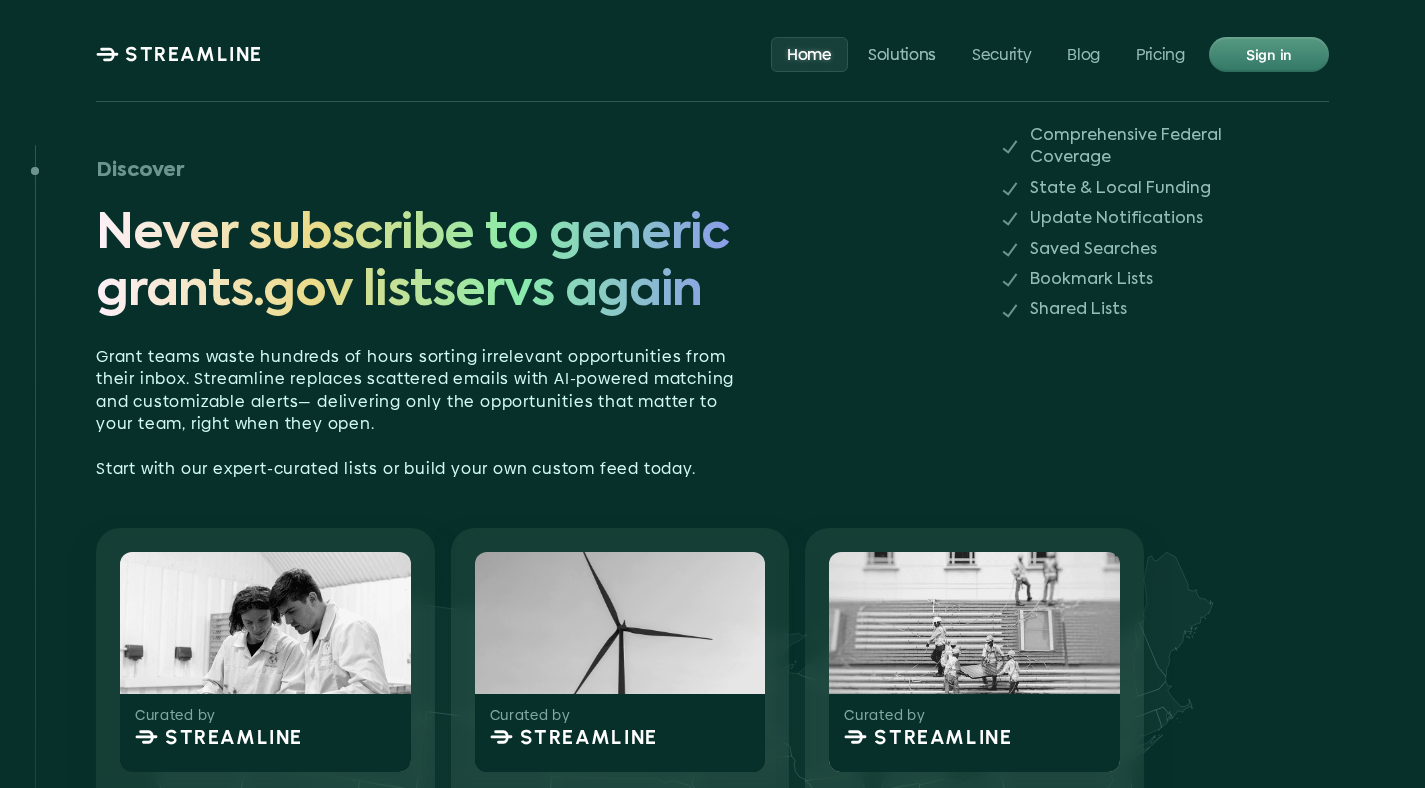 scroll, scrollTop: 1215, scrollLeft: 0, axis: vertical 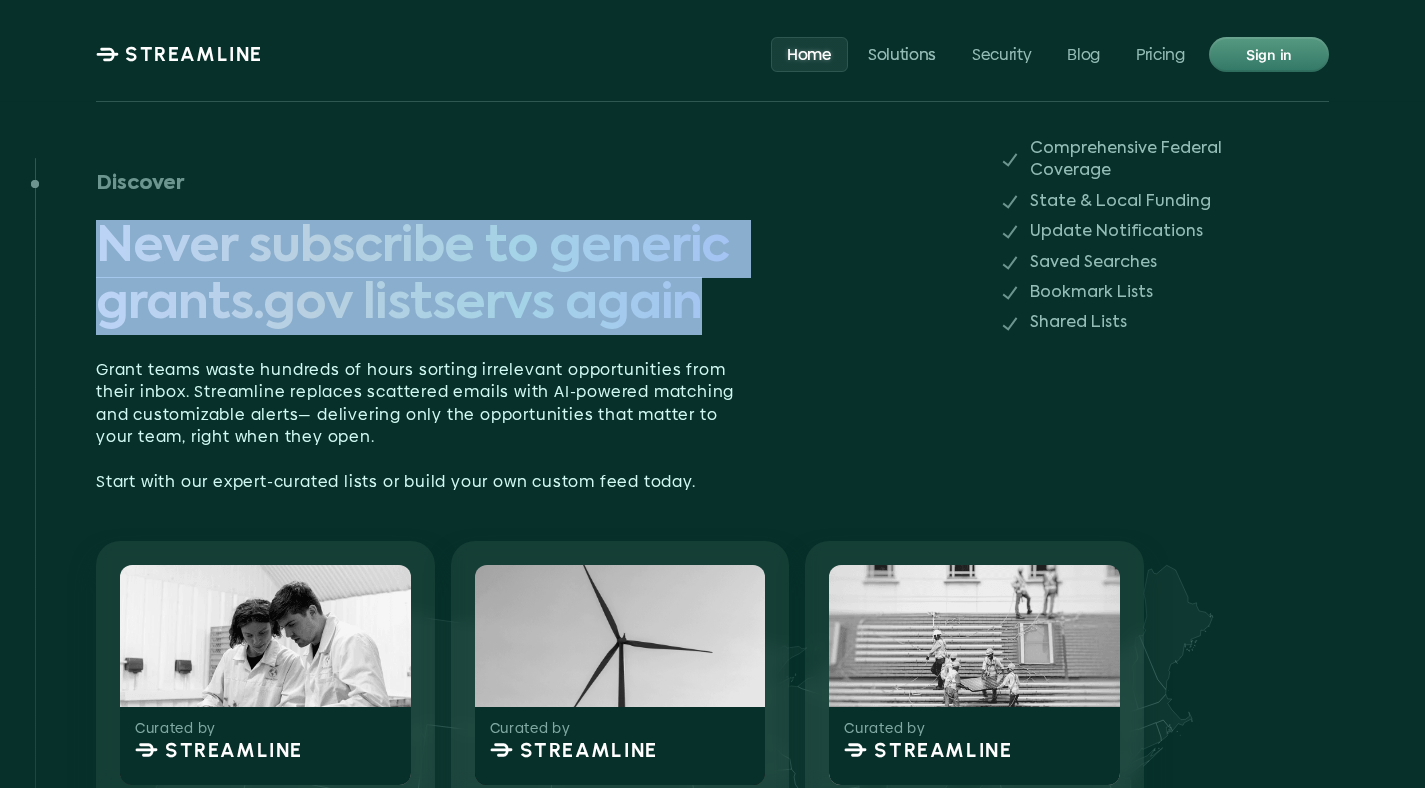 drag, startPoint x: 713, startPoint y: 279, endPoint x: 99, endPoint y: 235, distance: 615.5745 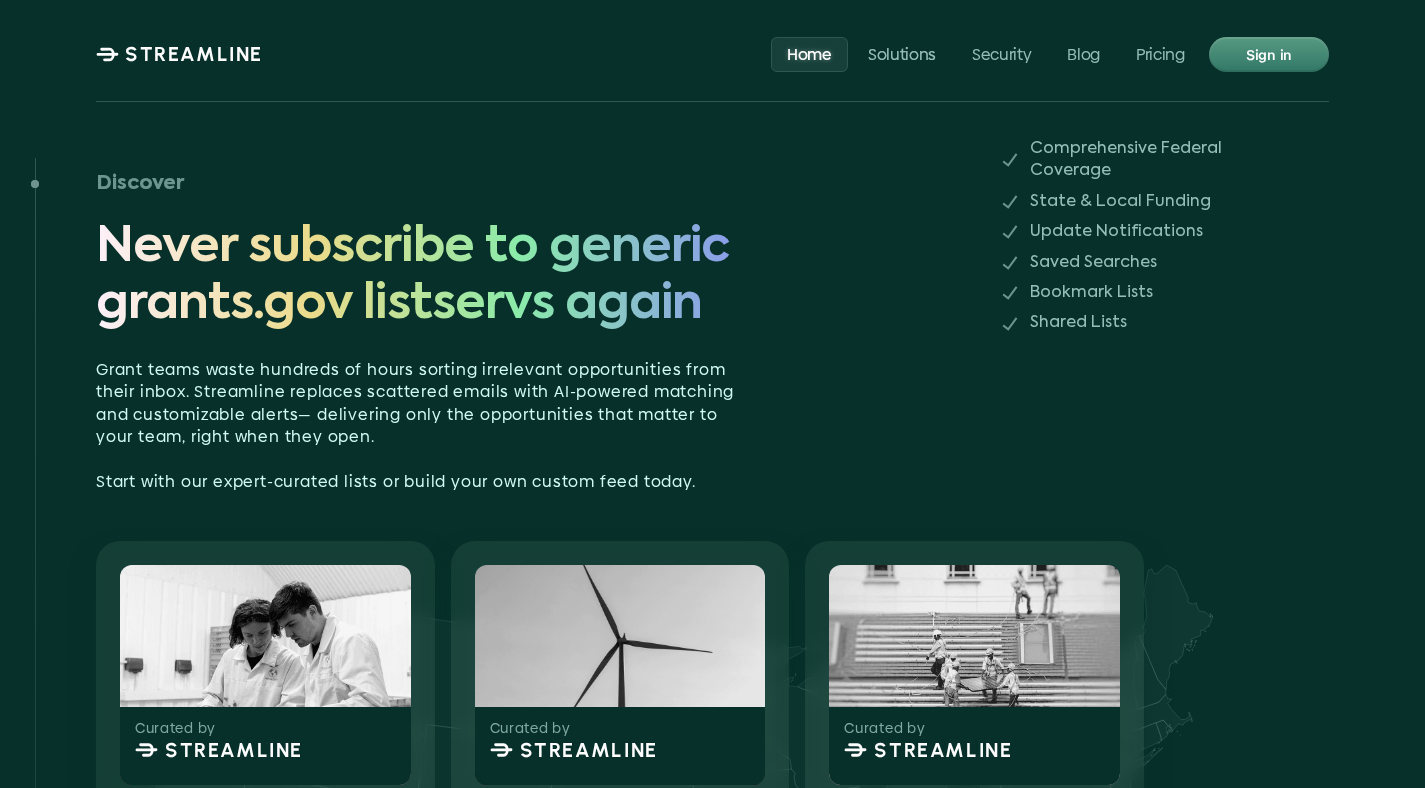 click on "Discover Never subscribe to generic grants.gov listservs again" at bounding box center (533, 249) 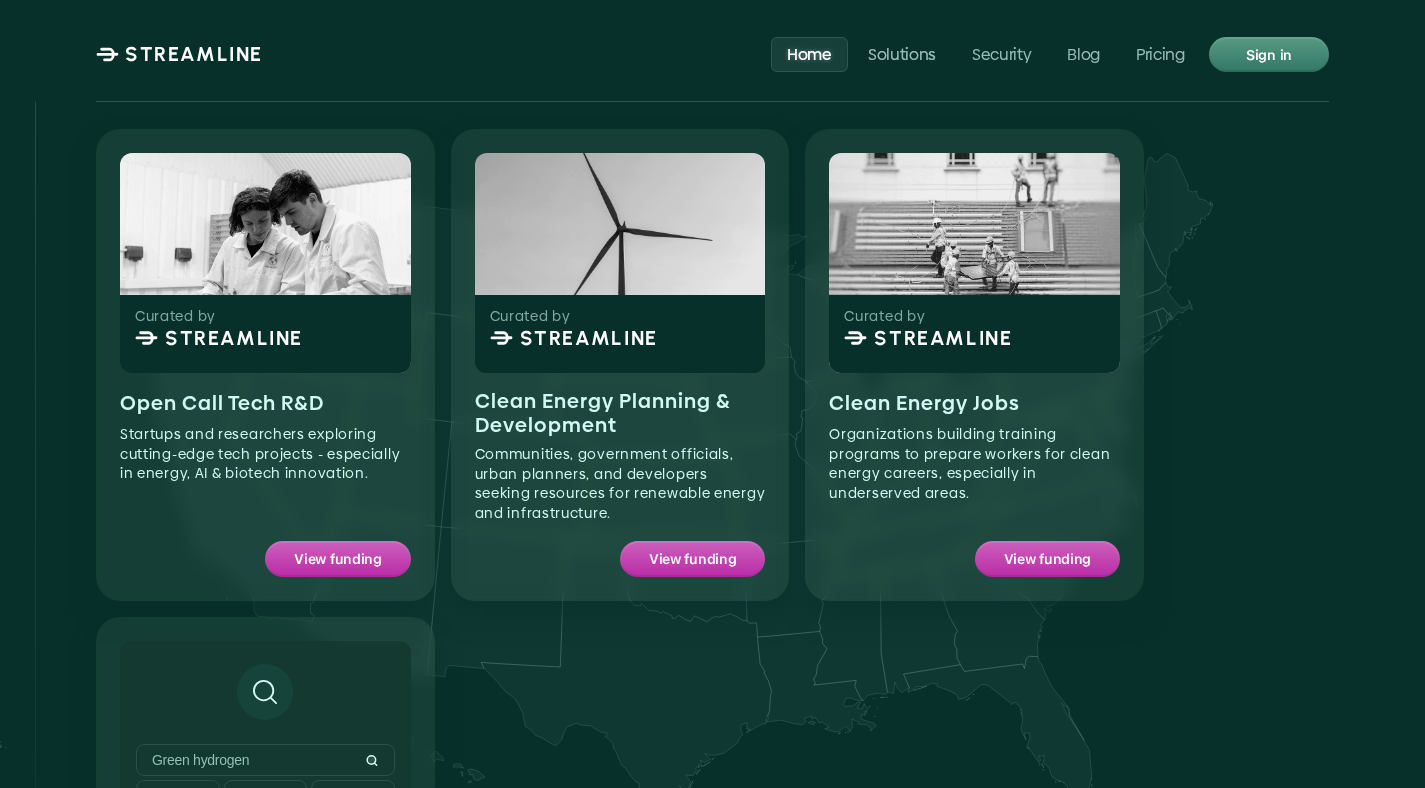 scroll, scrollTop: 1614, scrollLeft: 0, axis: vertical 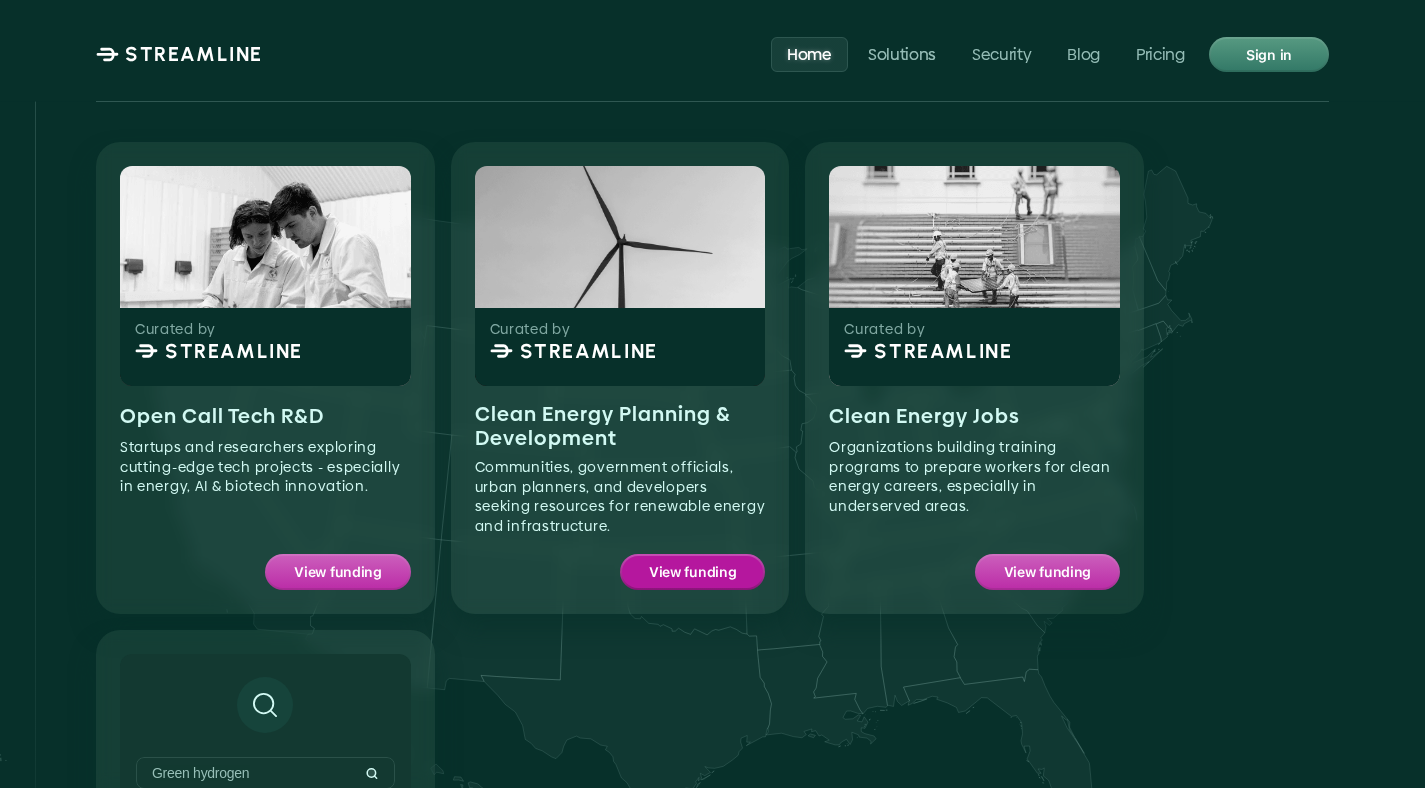 click on "View funding" at bounding box center [693, 572] 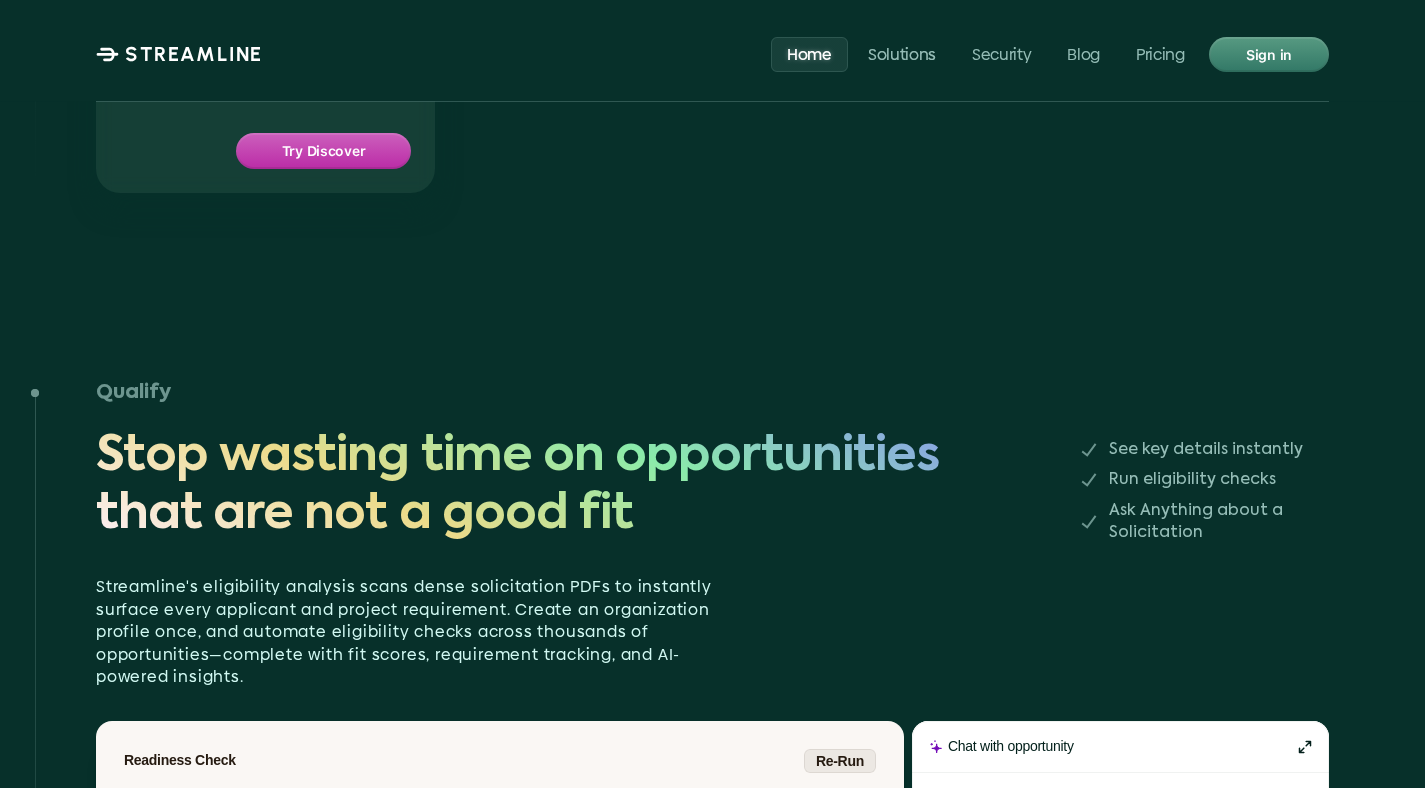 scroll, scrollTop: 2734, scrollLeft: 0, axis: vertical 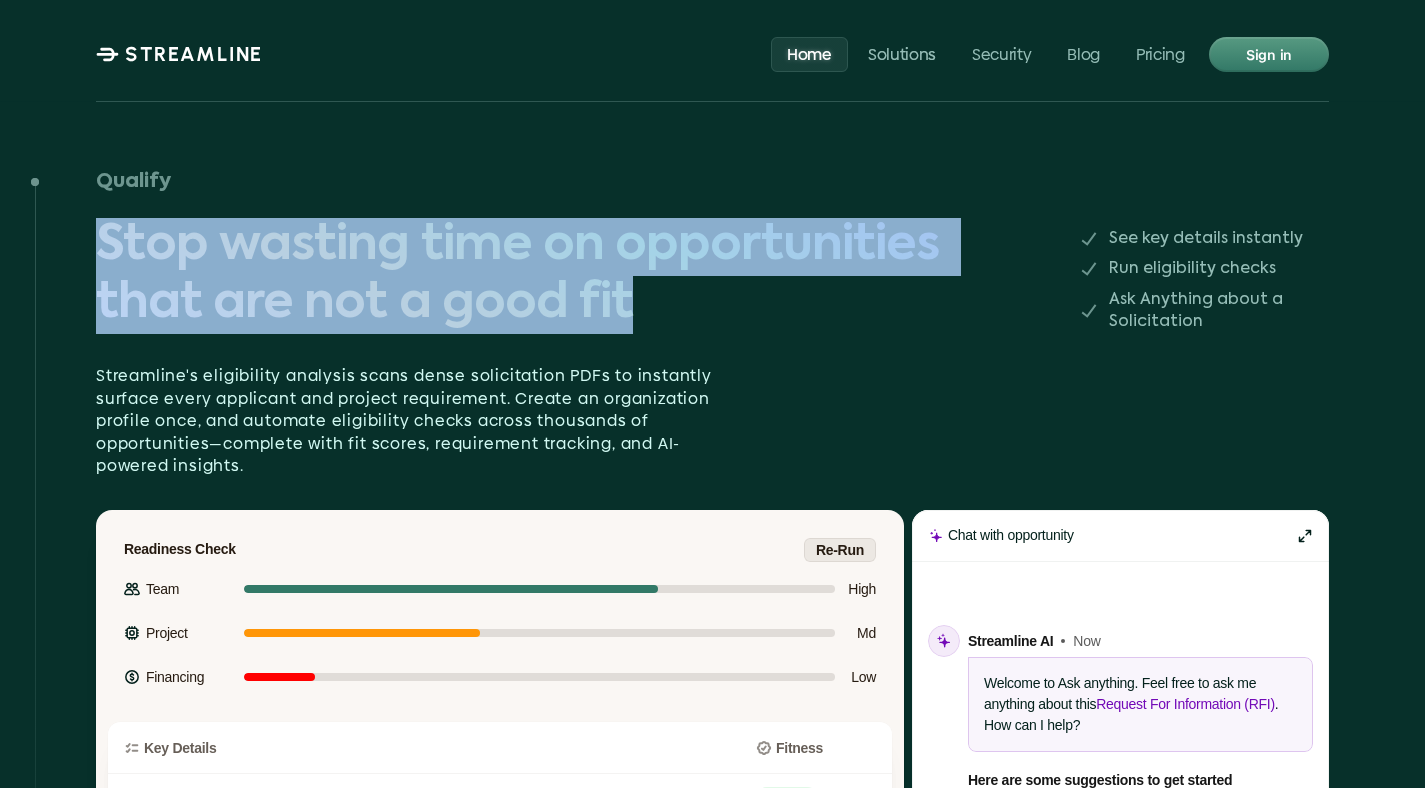drag, startPoint x: 649, startPoint y: 282, endPoint x: 18, endPoint y: 230, distance: 633.139 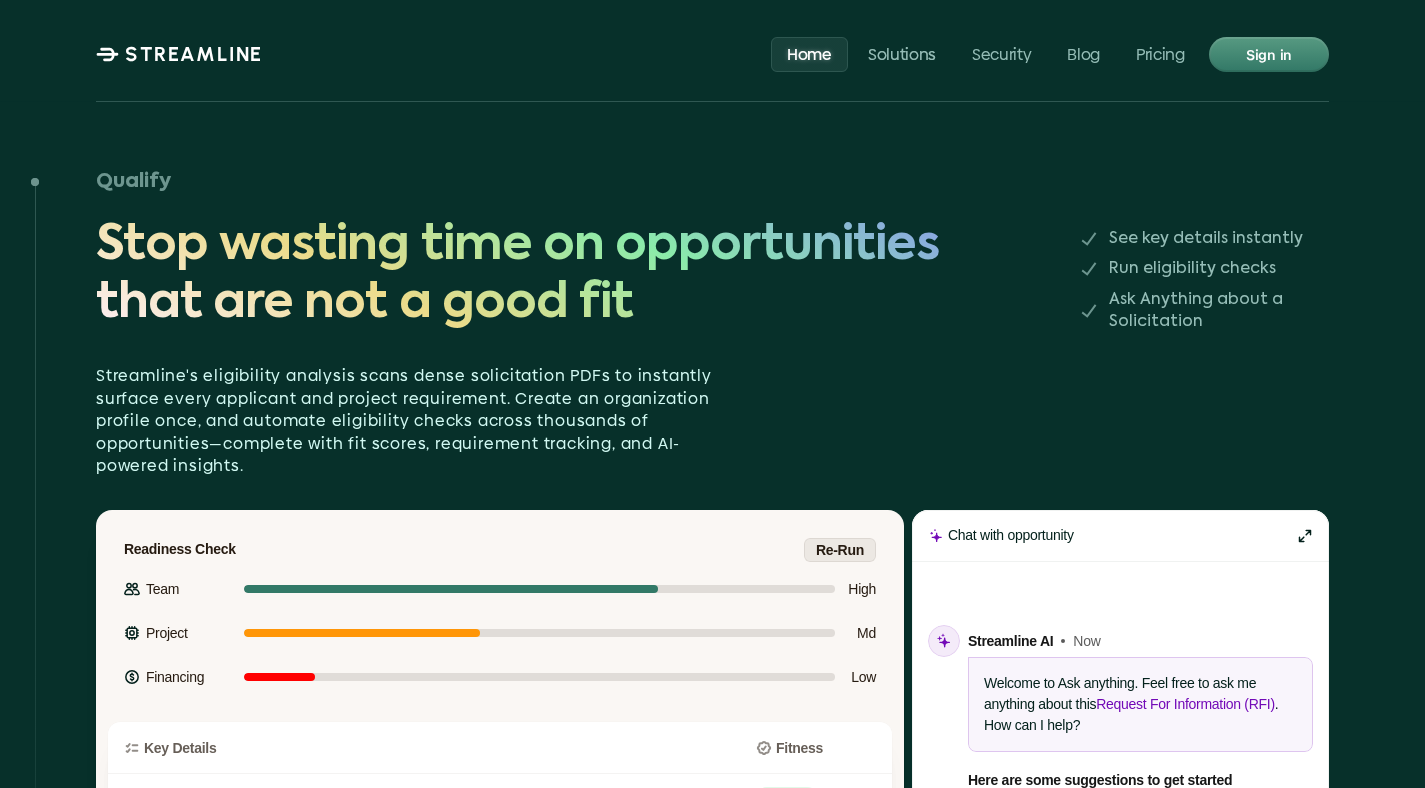 click on "Stop wasting time on opportunities that are not a good fit" at bounding box center [533, 275] 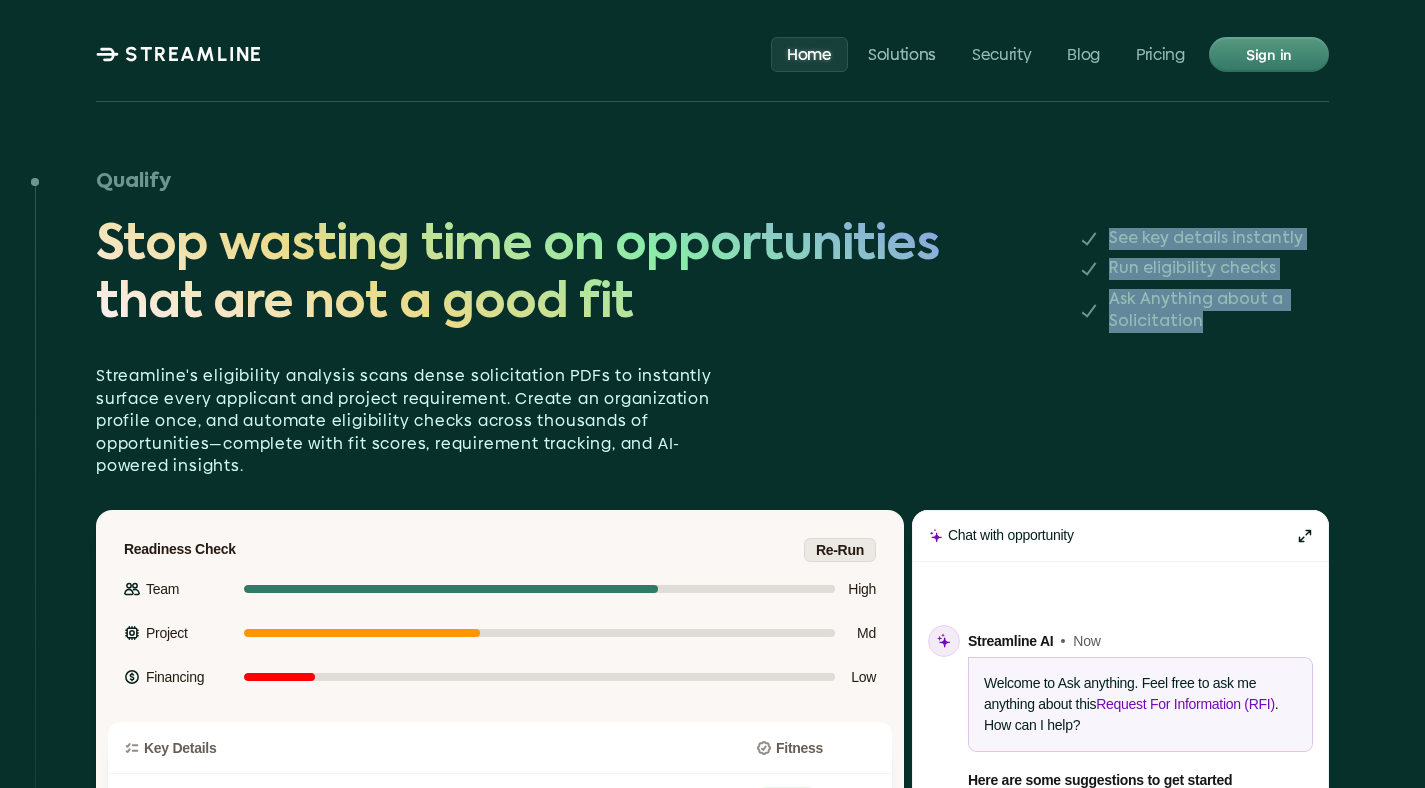 drag, startPoint x: 1149, startPoint y: 275, endPoint x: 1076, endPoint y: 217, distance: 93.23626 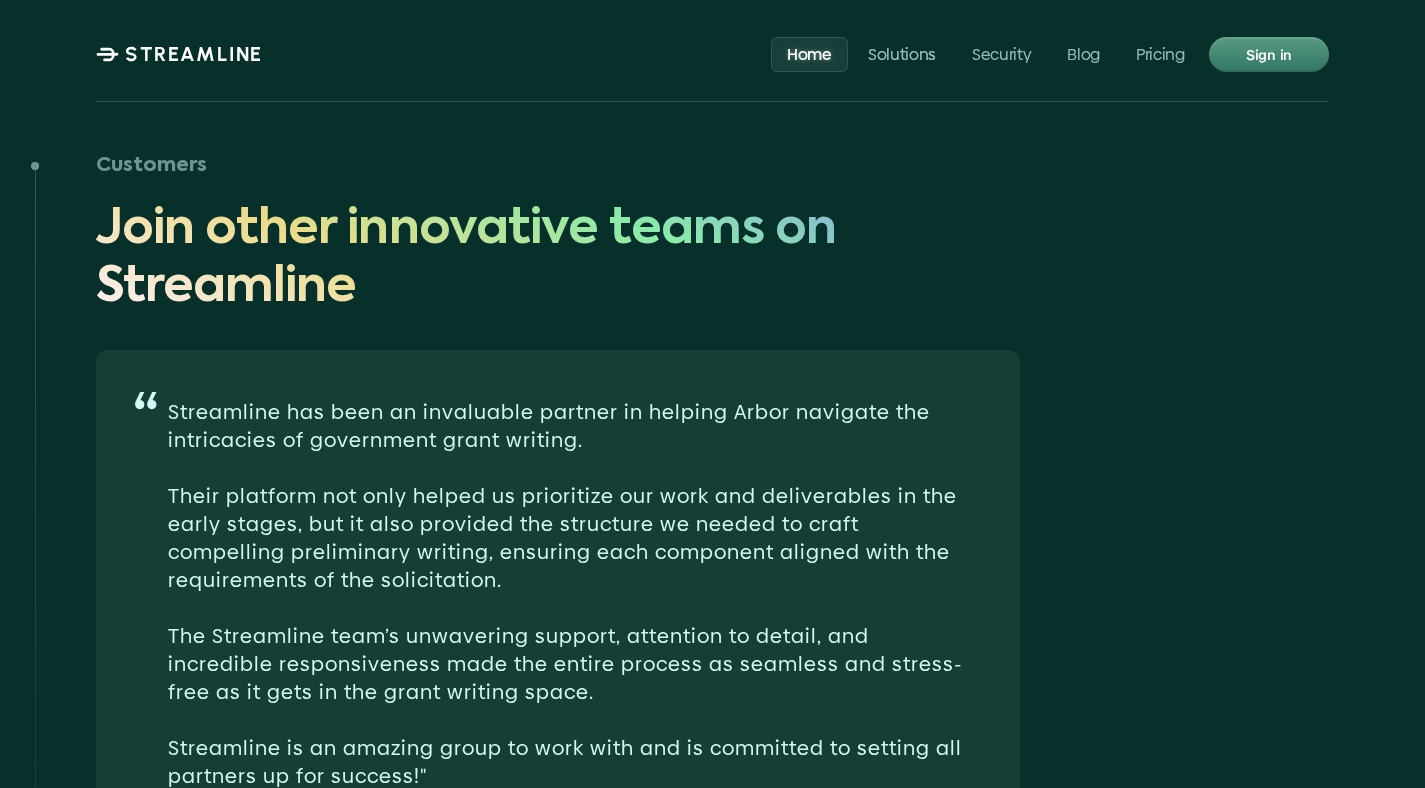 scroll, scrollTop: 6541, scrollLeft: 0, axis: vertical 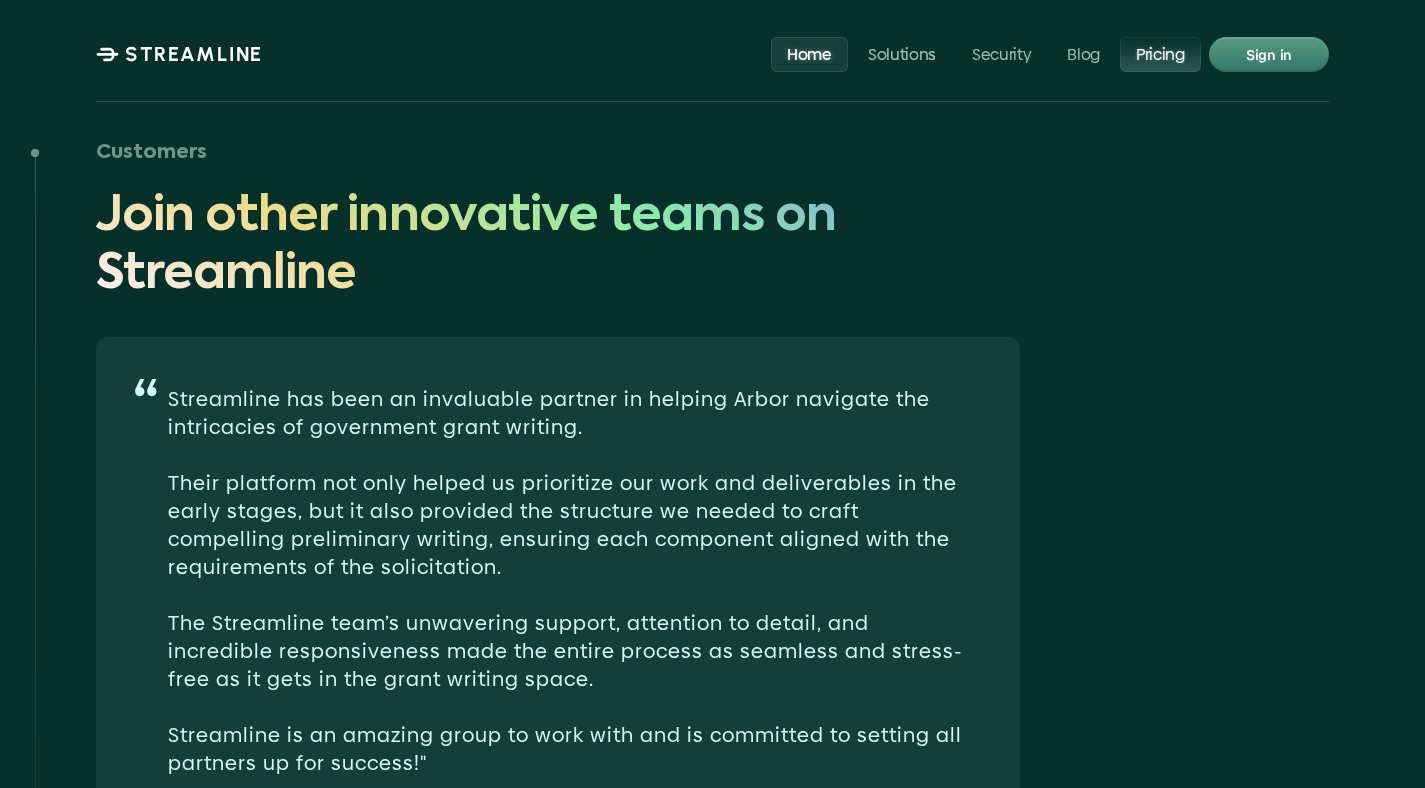 click on "Pricing" at bounding box center [1160, 53] 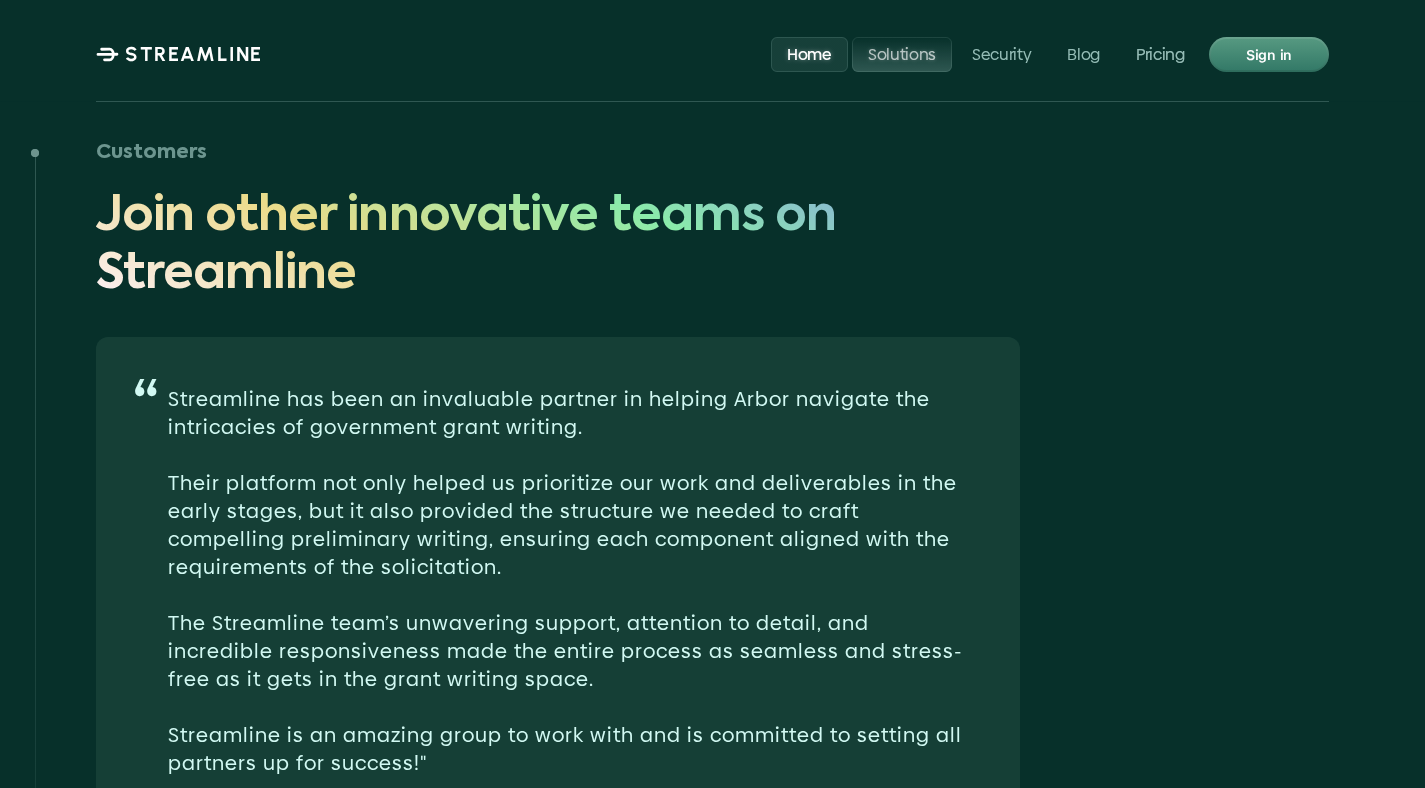 click on "Solutions" at bounding box center [902, 53] 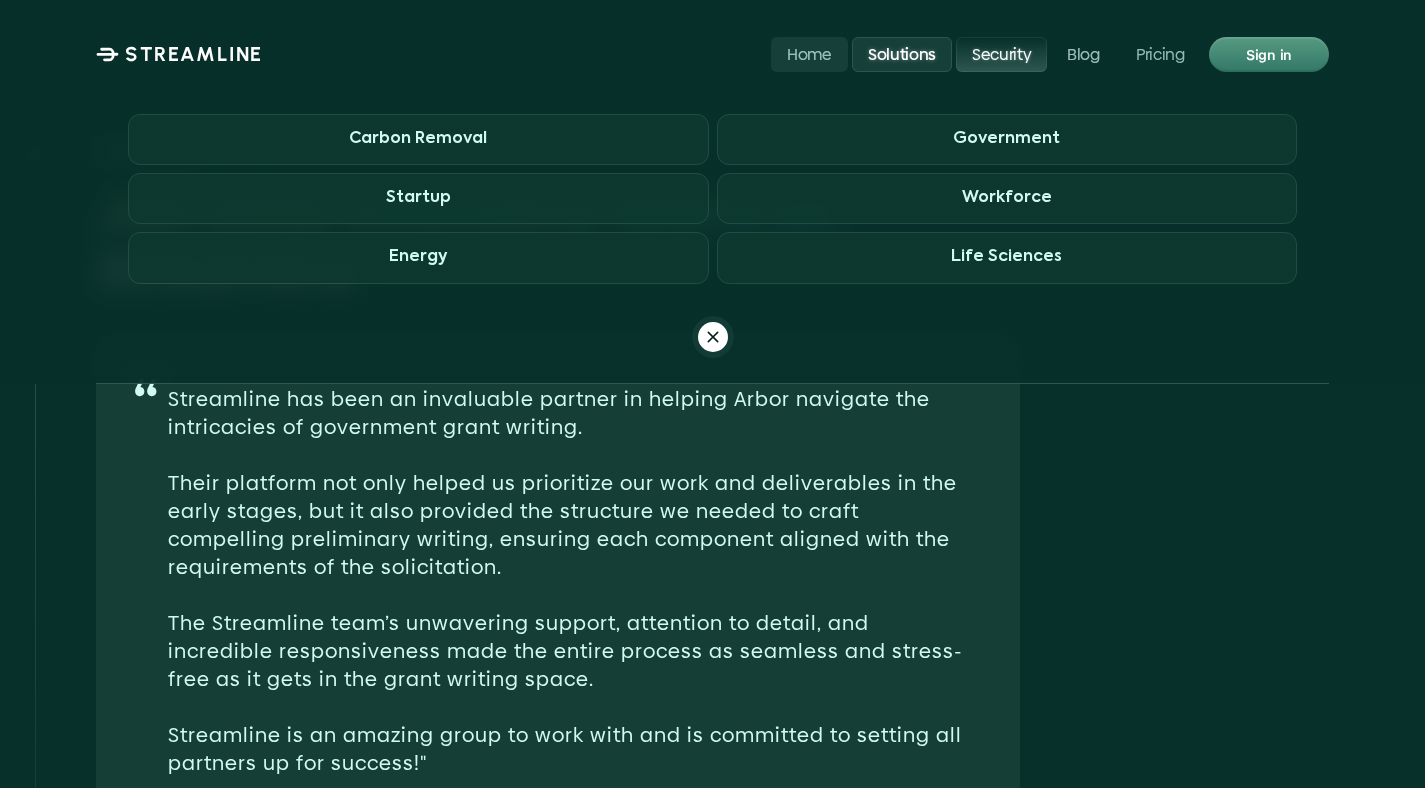 click on "Security" at bounding box center (1001, 53) 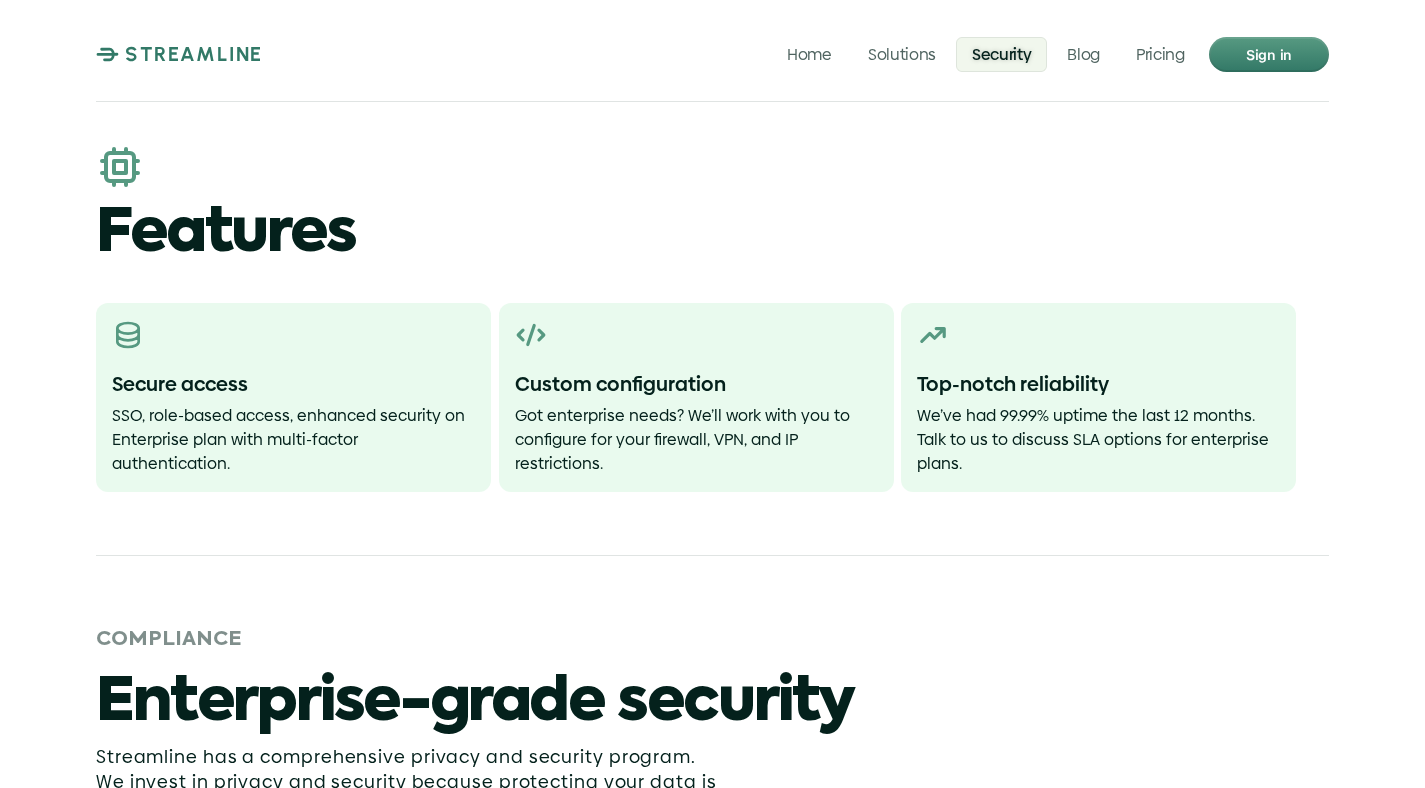 scroll, scrollTop: 2714, scrollLeft: 0, axis: vertical 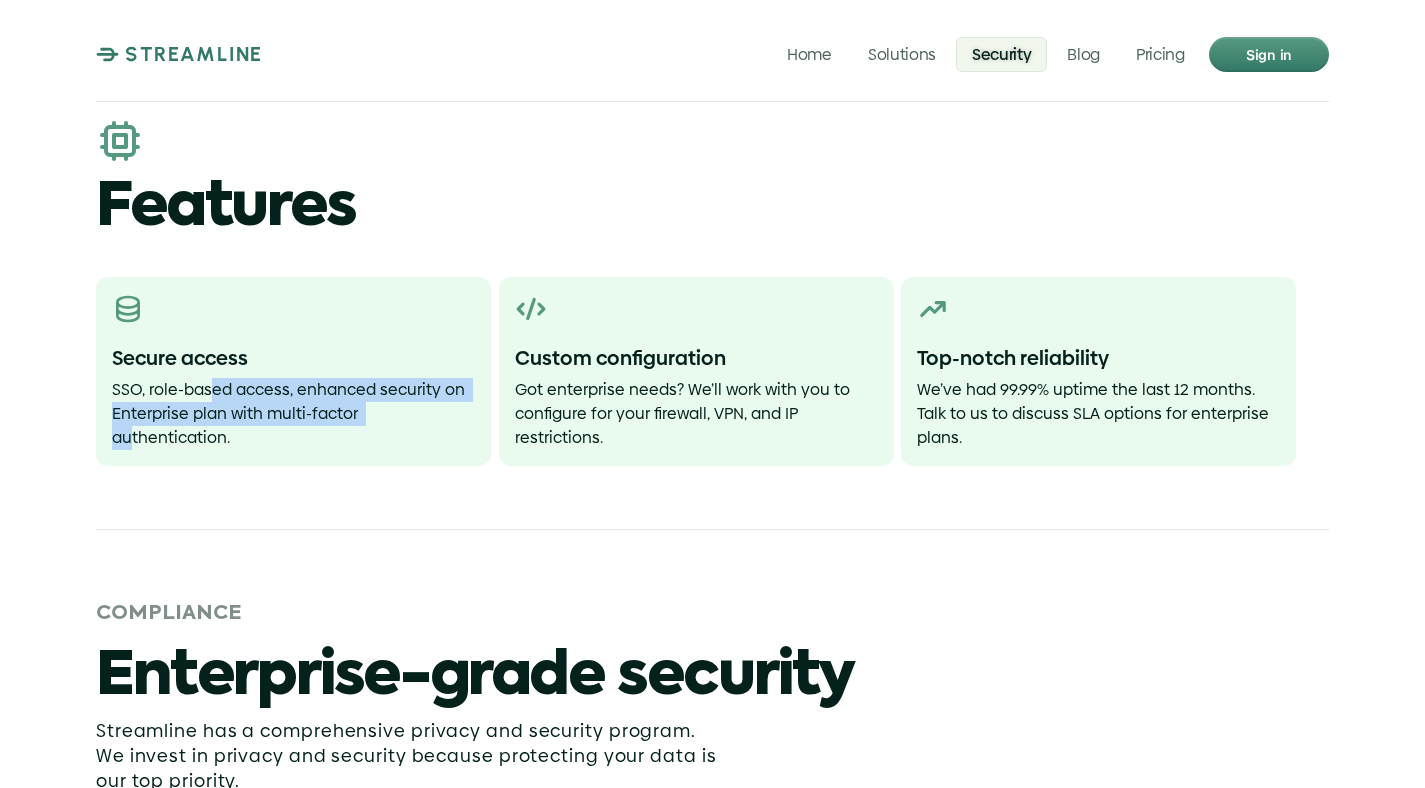 drag, startPoint x: 211, startPoint y: 401, endPoint x: 393, endPoint y: 401, distance: 182 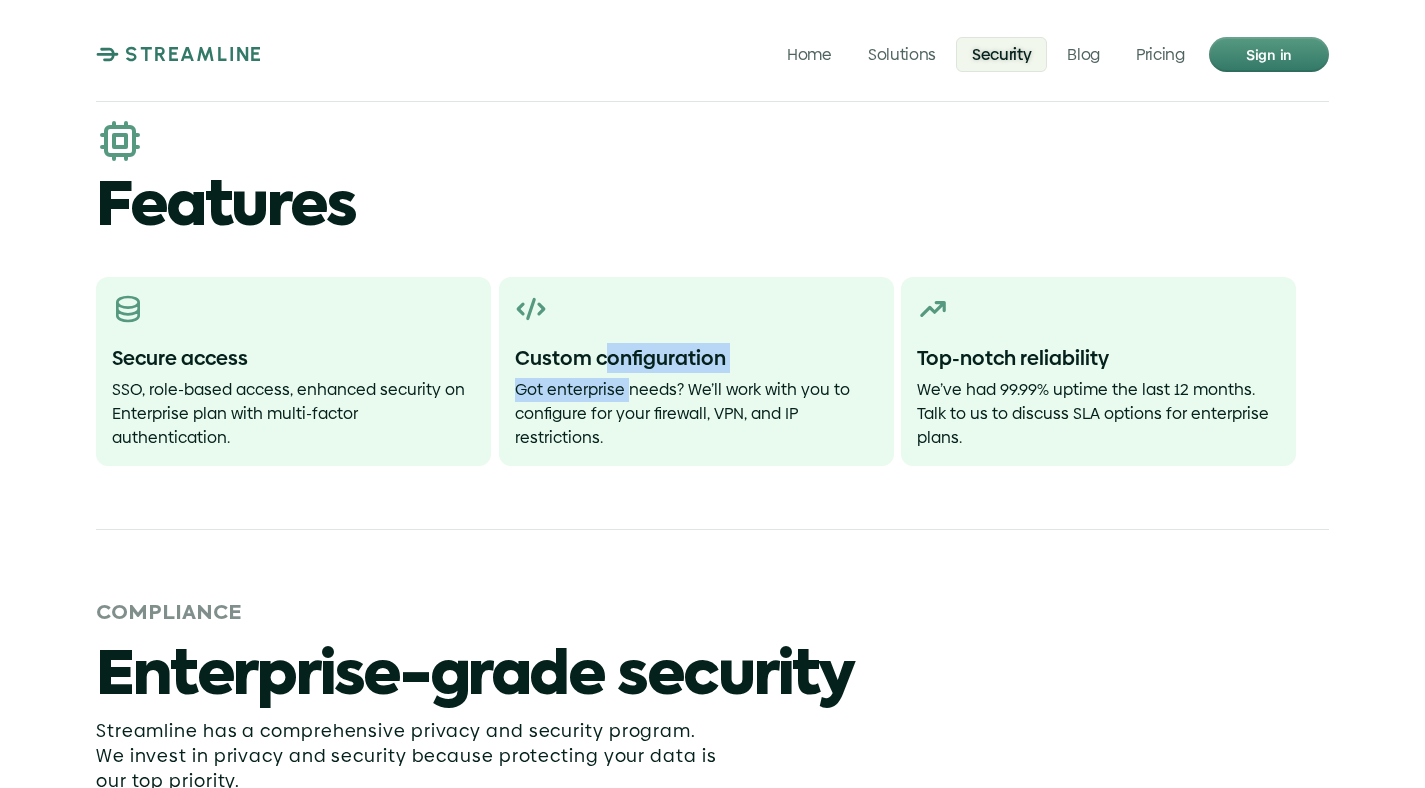 drag, startPoint x: 609, startPoint y: 354, endPoint x: 625, endPoint y: 391, distance: 40.311287 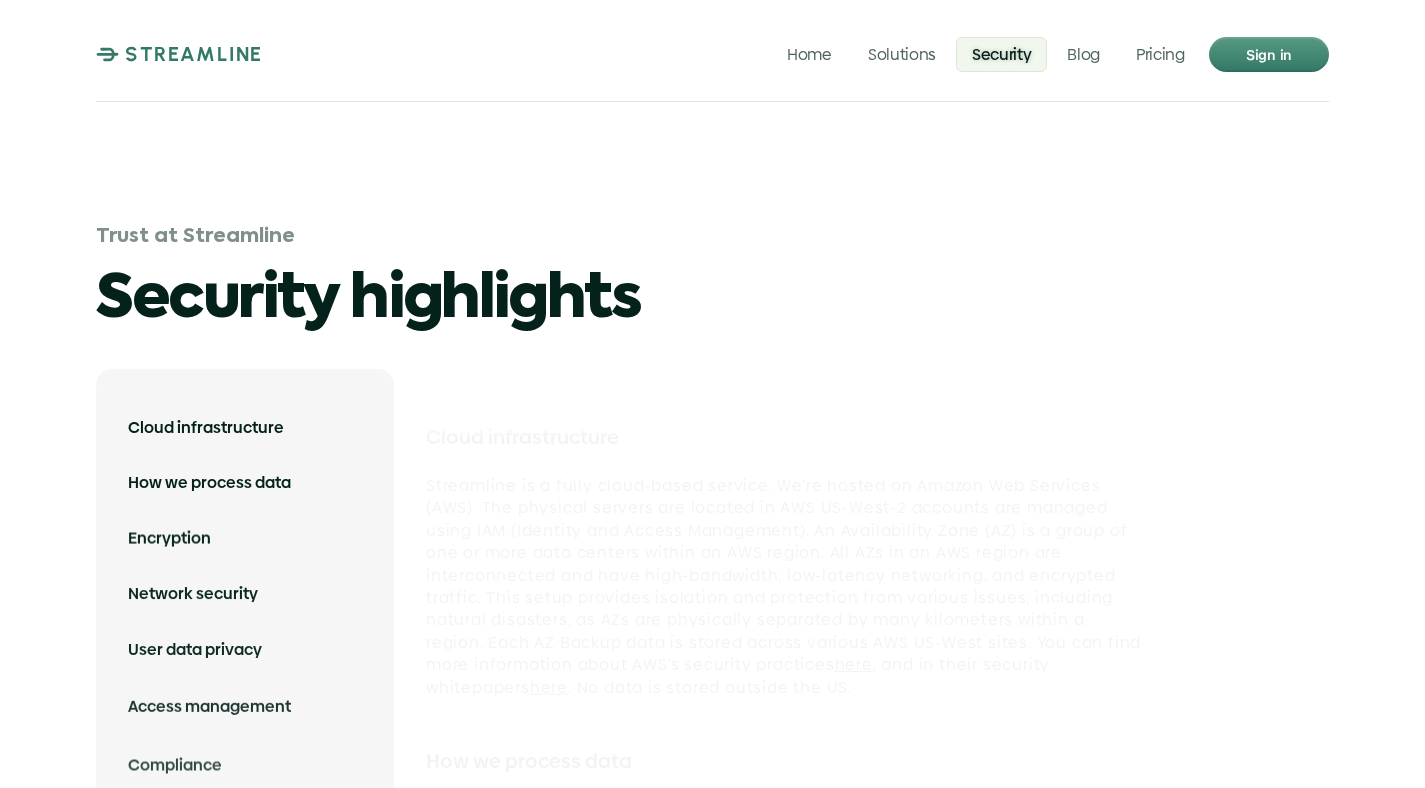 scroll, scrollTop: 3837, scrollLeft: 0, axis: vertical 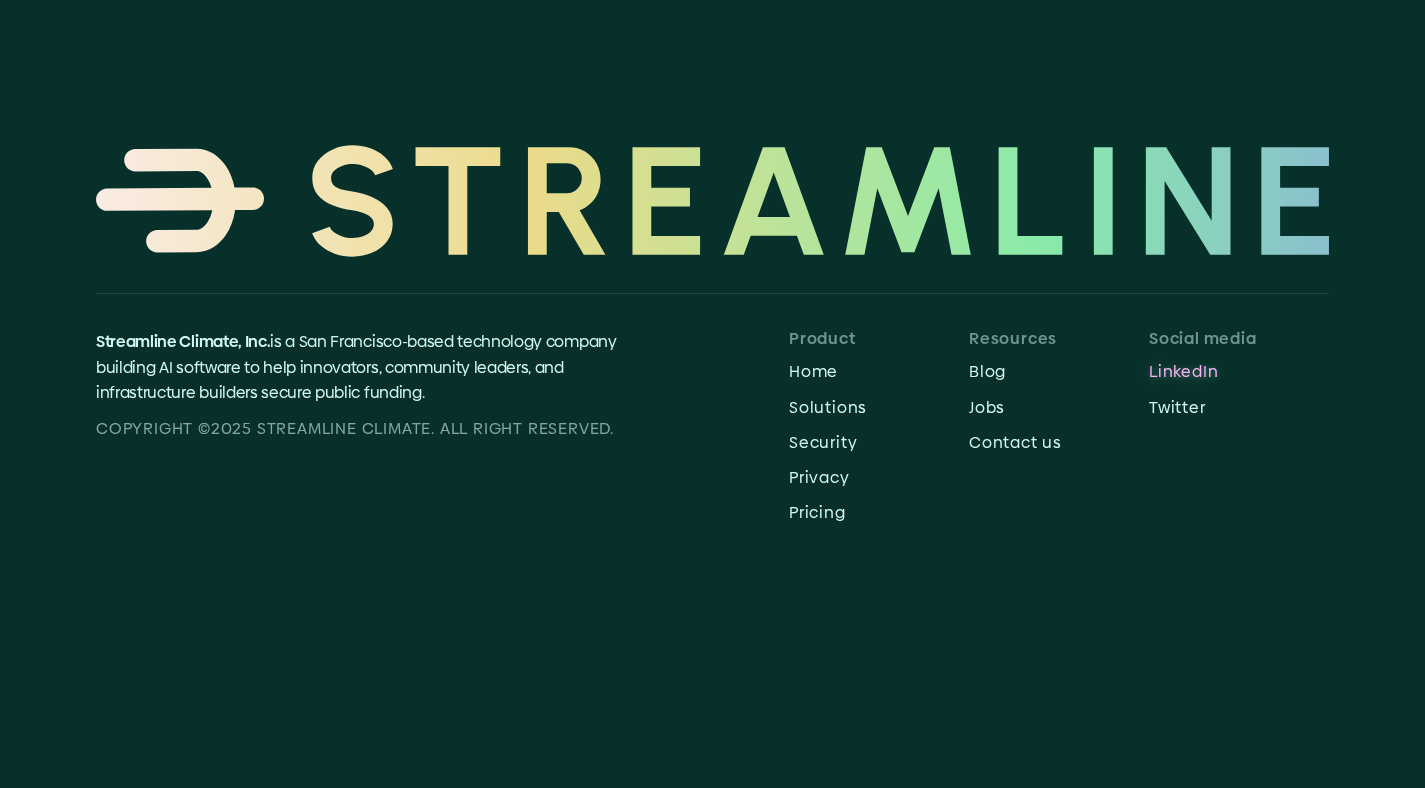 click on "LinkedIn" at bounding box center (1239, 371) 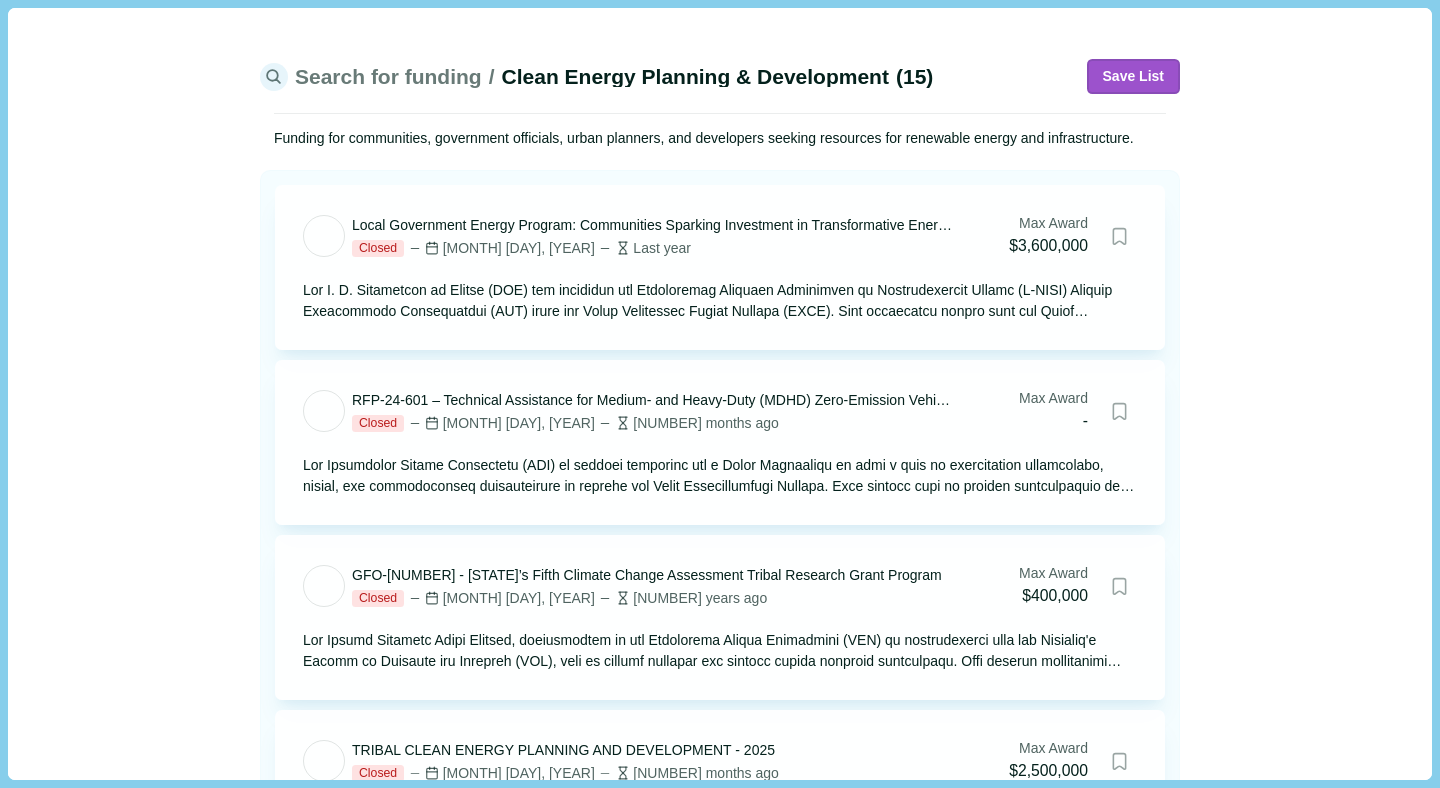 scroll, scrollTop: 0, scrollLeft: 0, axis: both 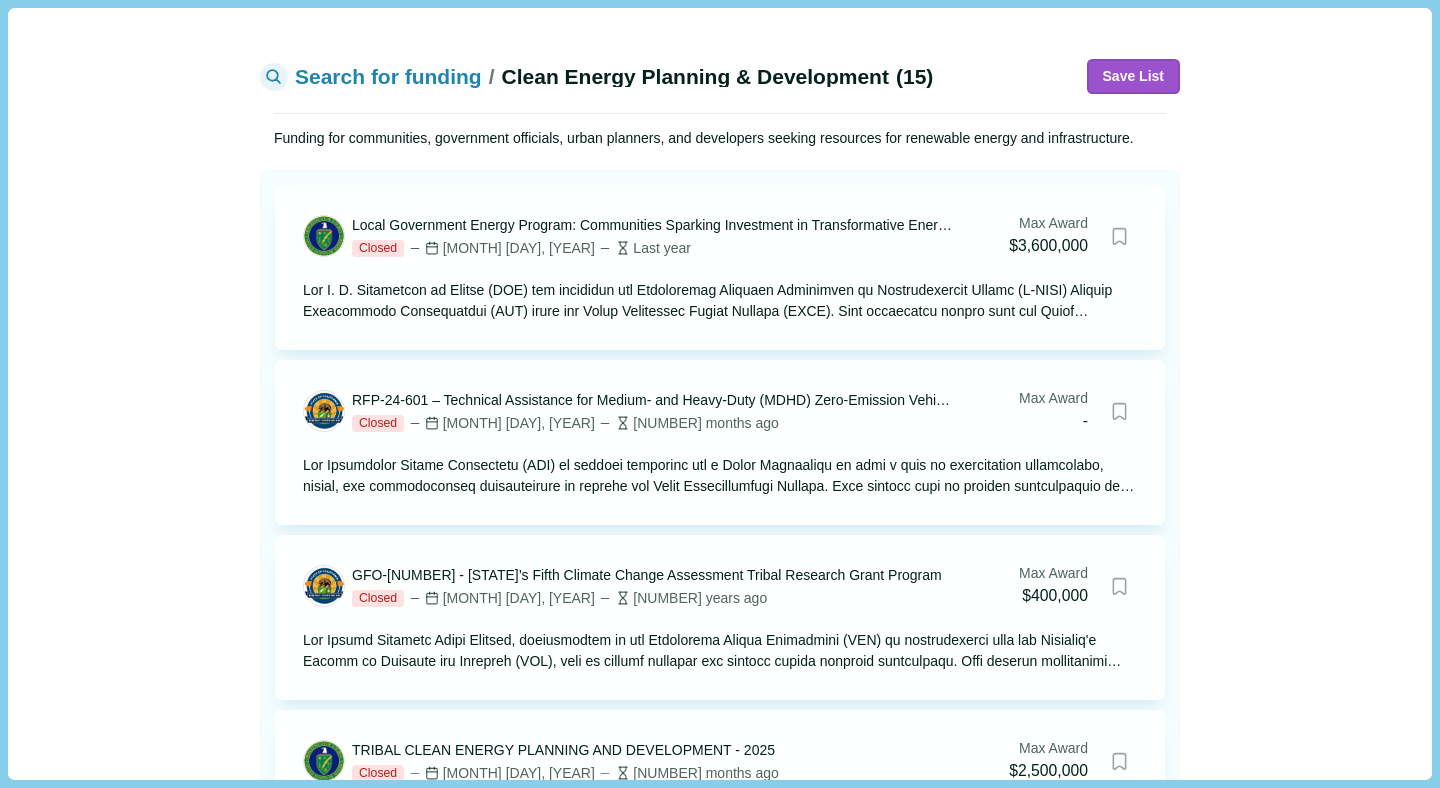 click on "Search for funding" at bounding box center (388, 76) 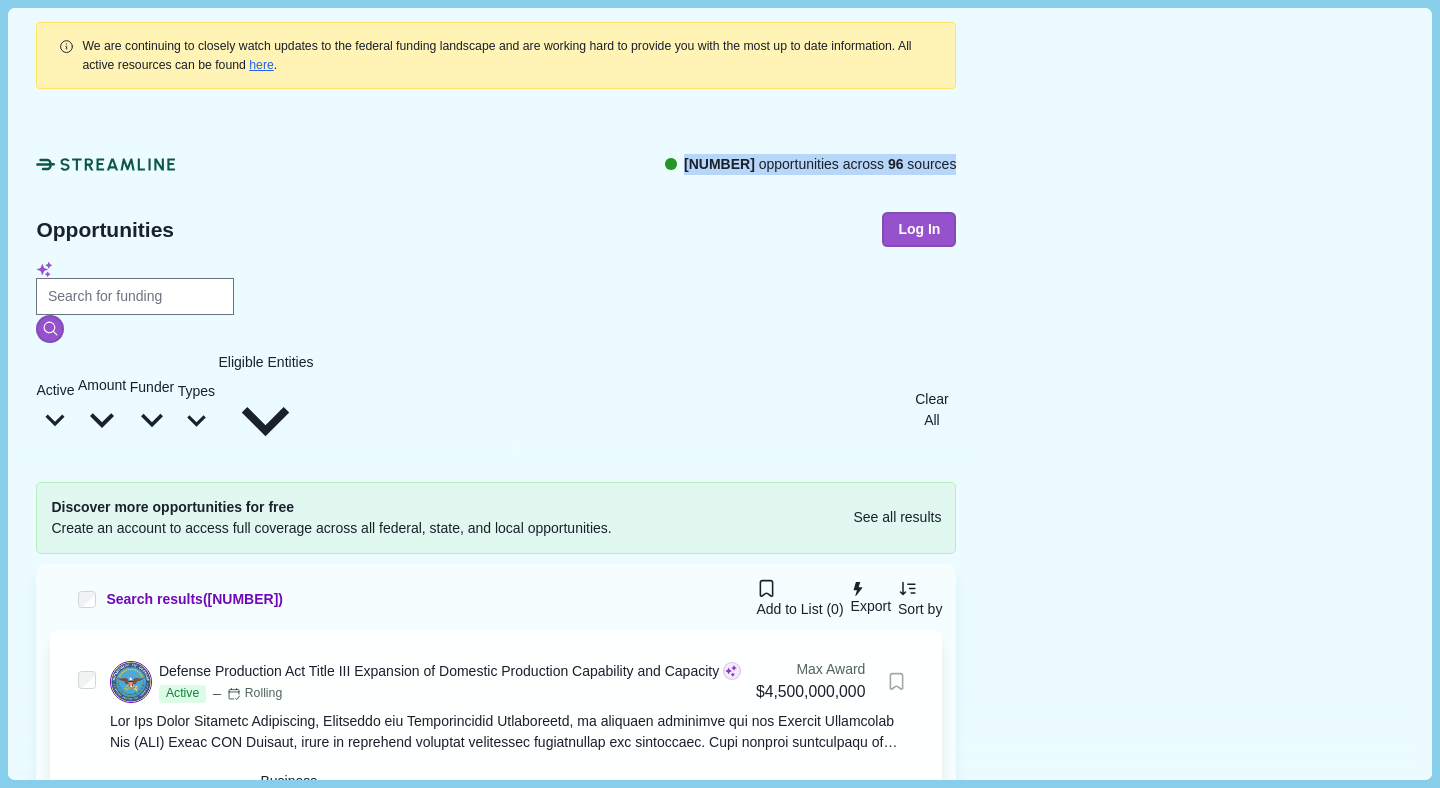 drag, startPoint x: 1168, startPoint y: 168, endPoint x: 915, endPoint y: 161, distance: 253.09682 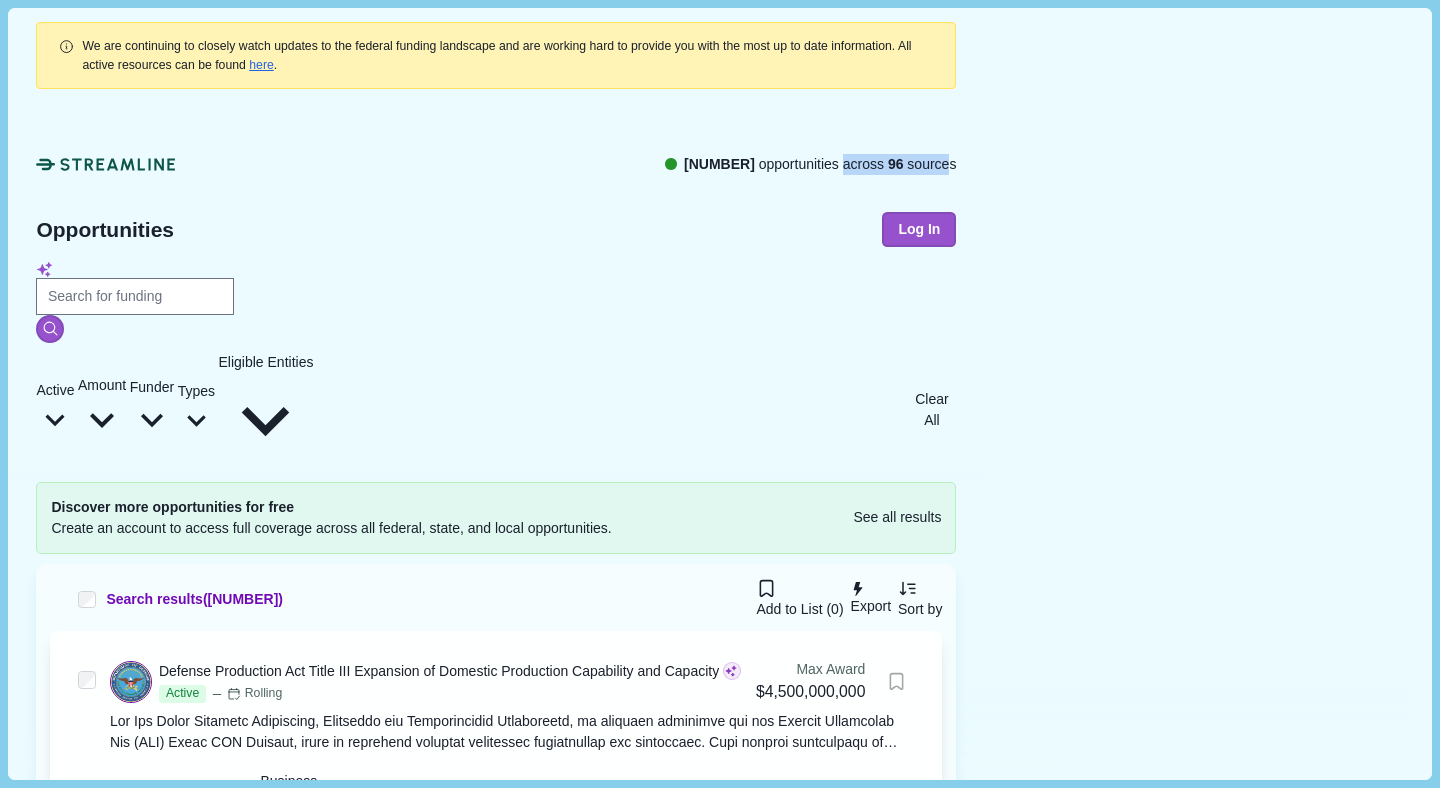 drag, startPoint x: 1167, startPoint y: 163, endPoint x: 1054, endPoint y: 159, distance: 113.07078 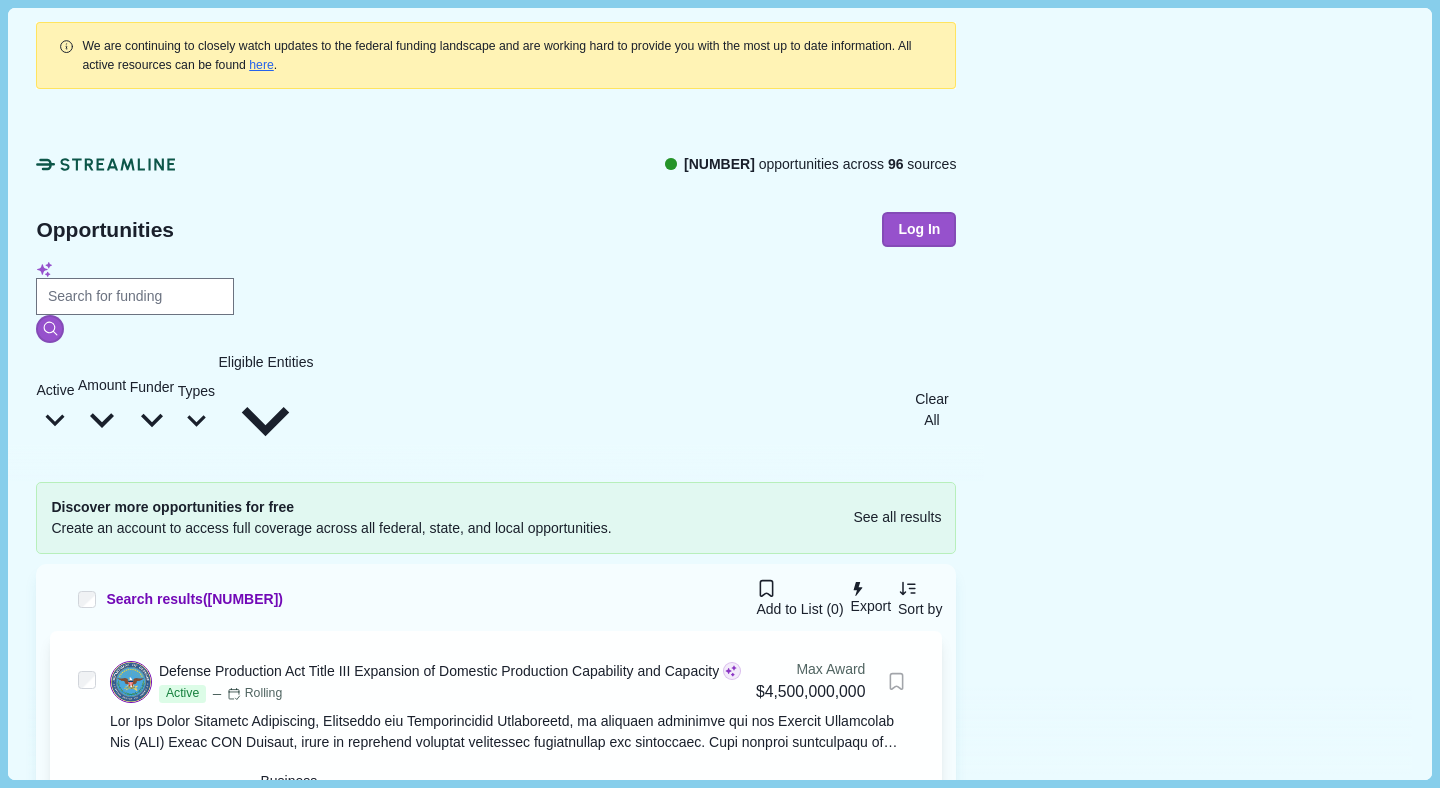 click at bounding box center (496, 291) 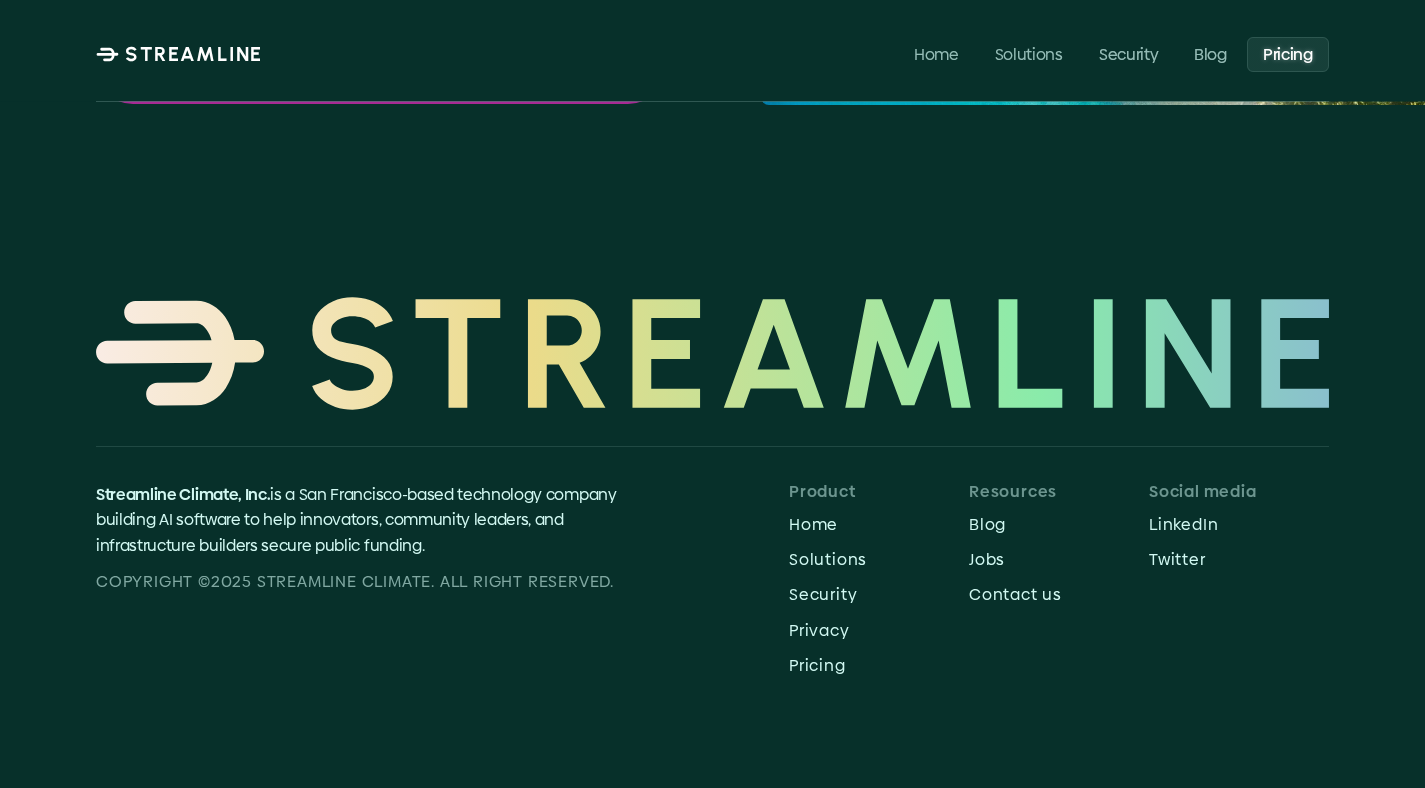 scroll, scrollTop: 0, scrollLeft: 0, axis: both 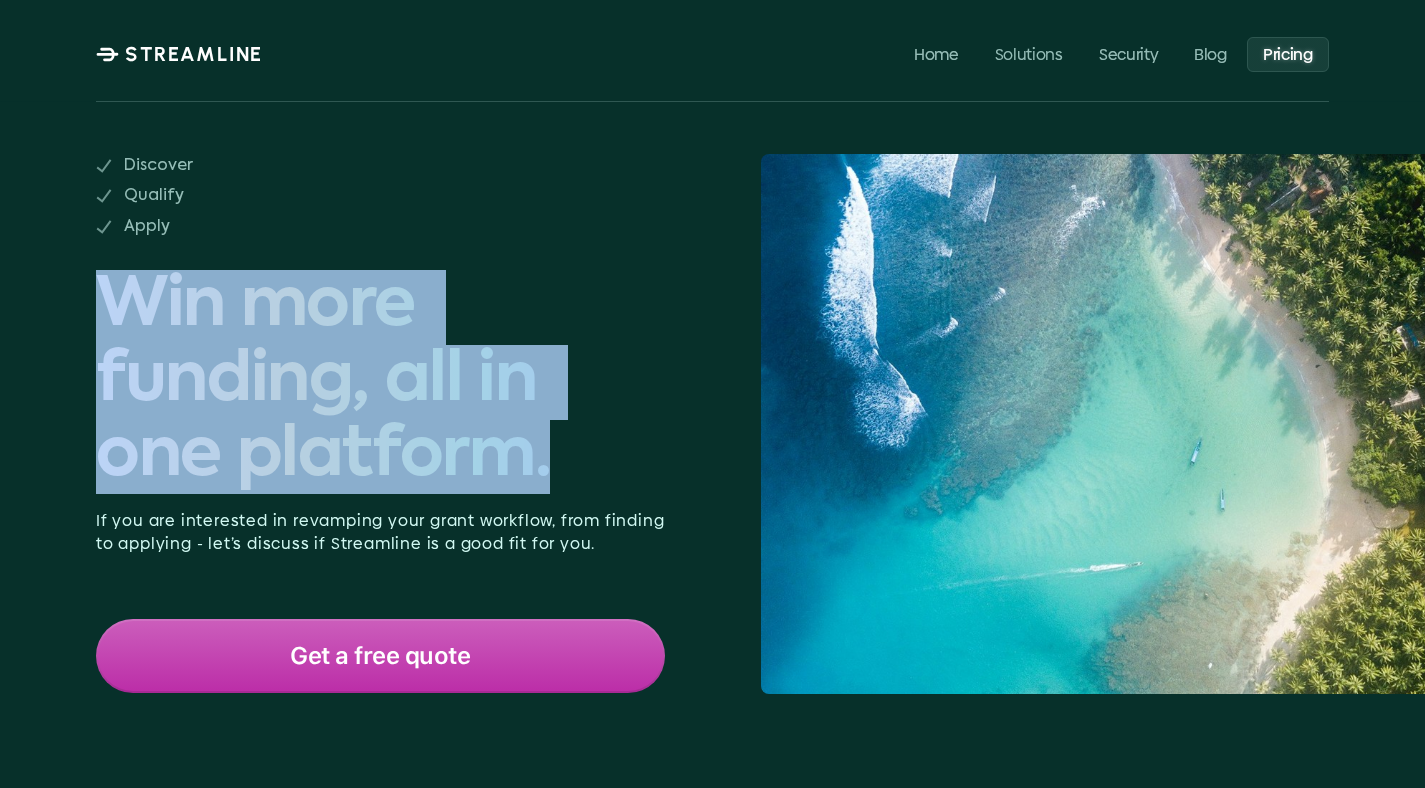 drag, startPoint x: 313, startPoint y: 378, endPoint x: 107, endPoint y: 307, distance: 217.89218 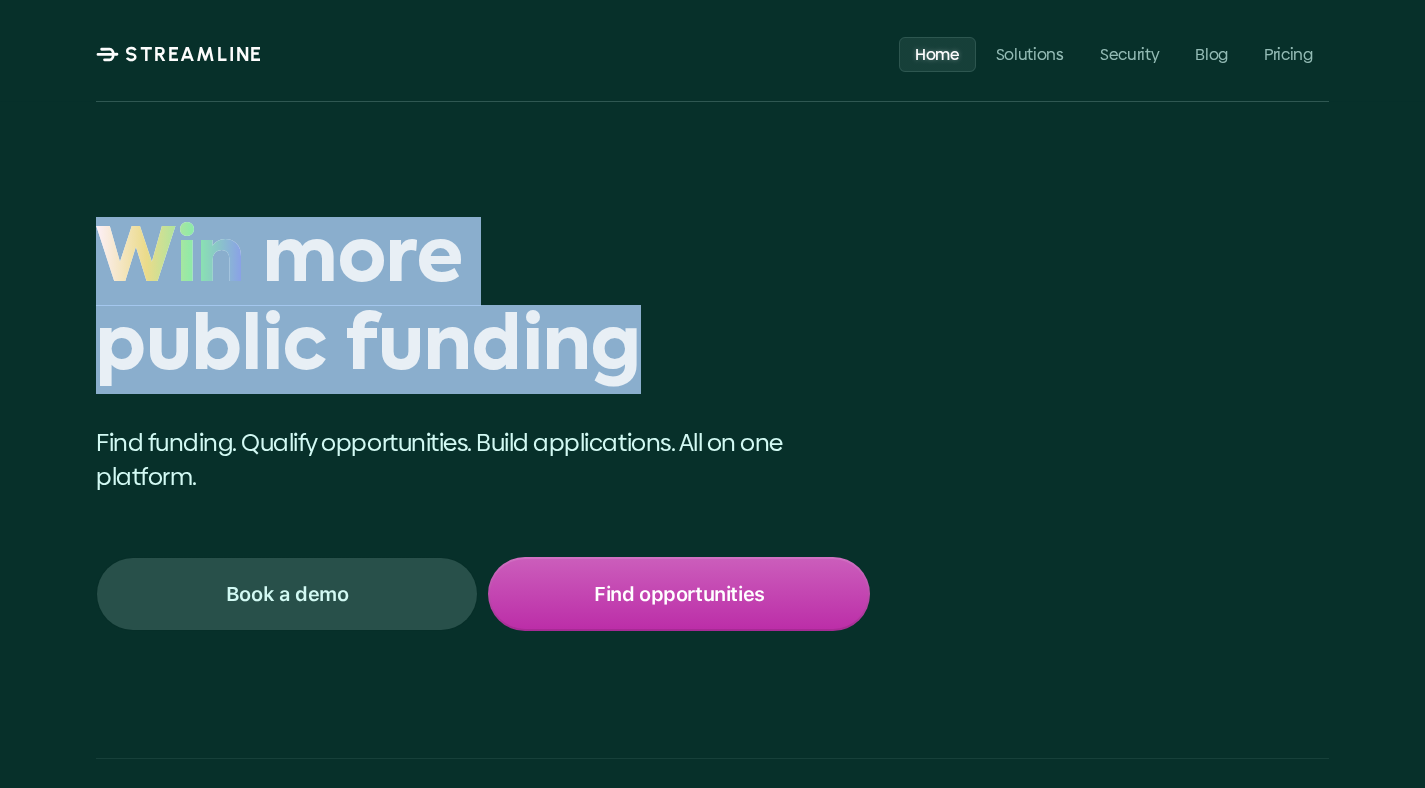 drag, startPoint x: 590, startPoint y: 347, endPoint x: 24, endPoint y: 263, distance: 572.1993 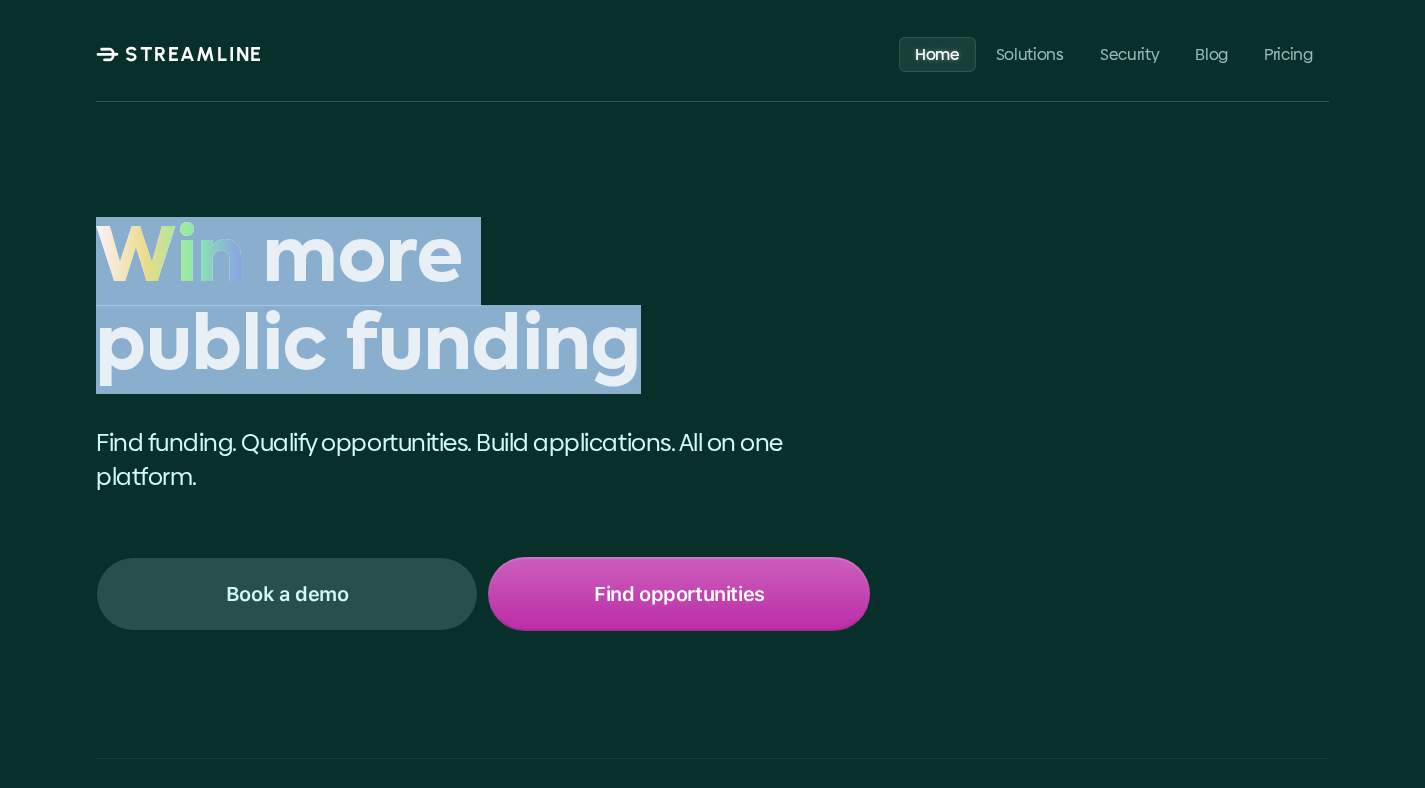 click on "Win" at bounding box center [170, 261] 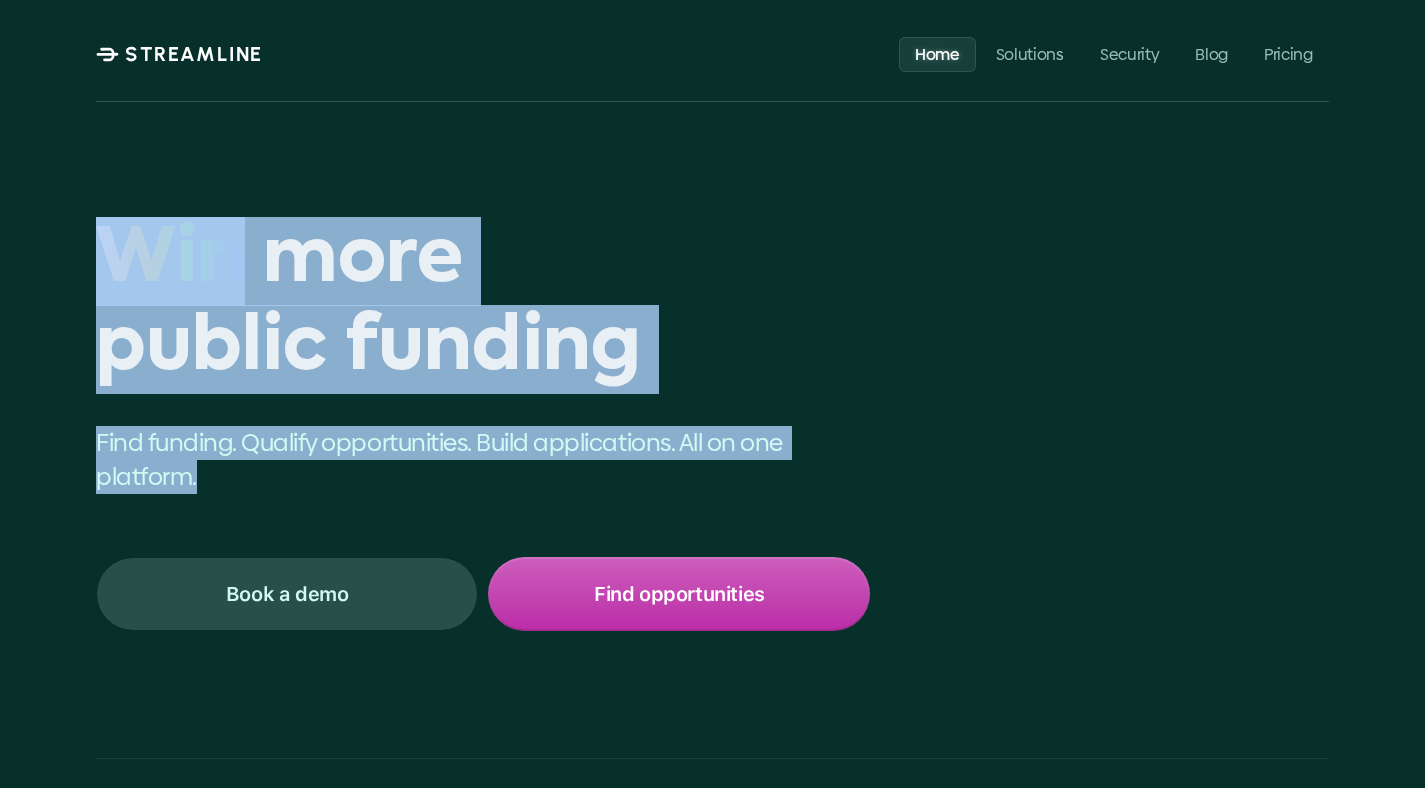 drag, startPoint x: 160, startPoint y: 461, endPoint x: 75, endPoint y: 280, distance: 199.965 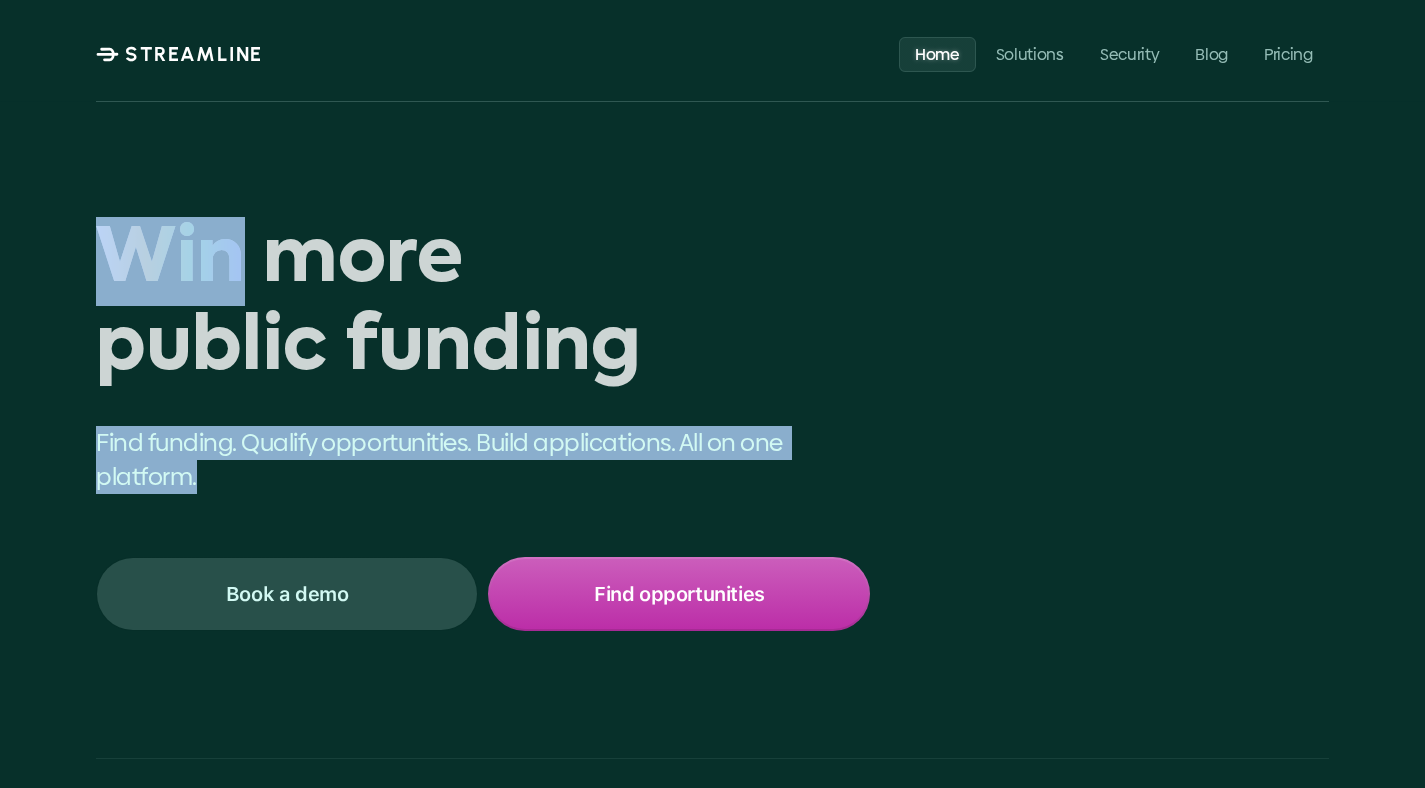 drag, startPoint x: 103, startPoint y: 253, endPoint x: 236, endPoint y: 475, distance: 258.7914 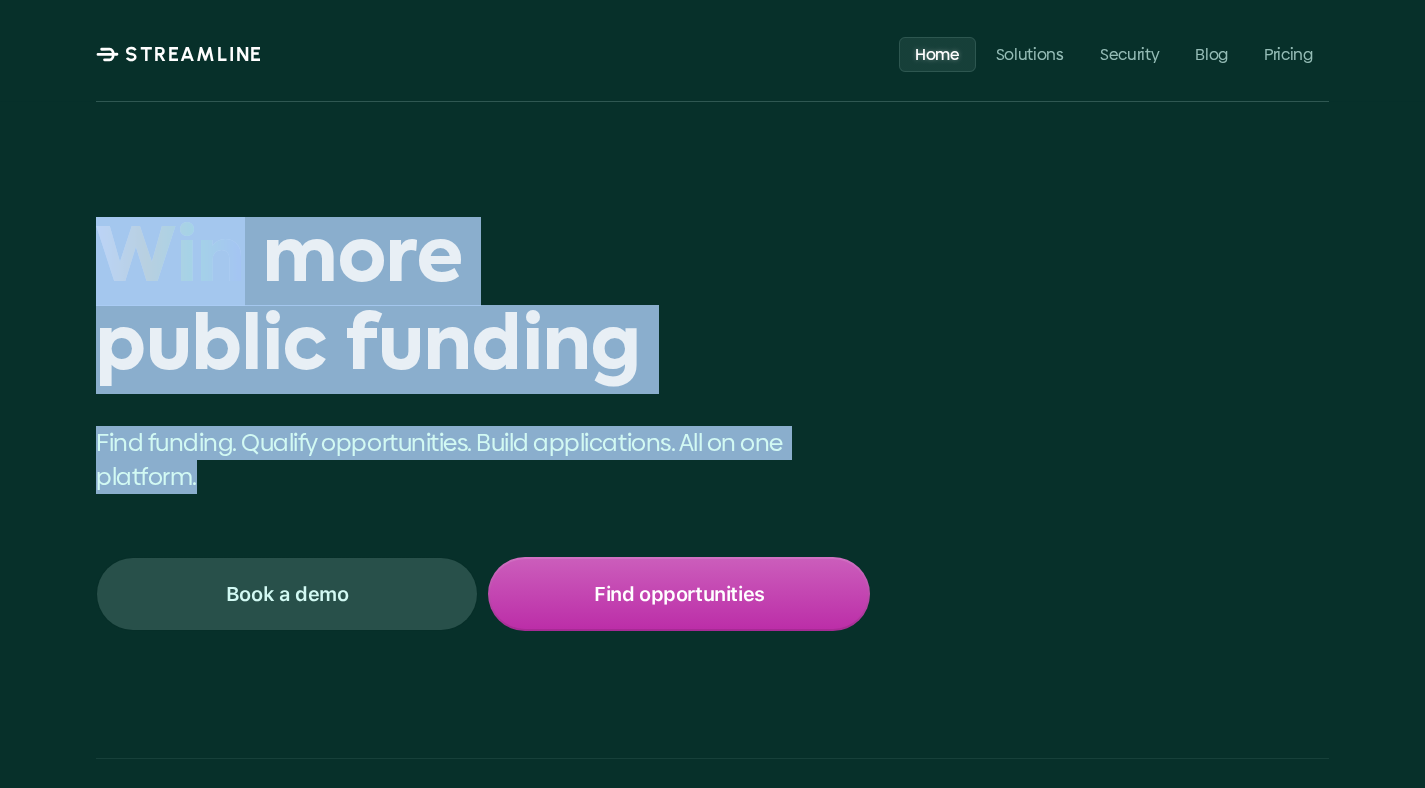drag, startPoint x: 208, startPoint y: 470, endPoint x: 81, endPoint y: 243, distance: 260.1115 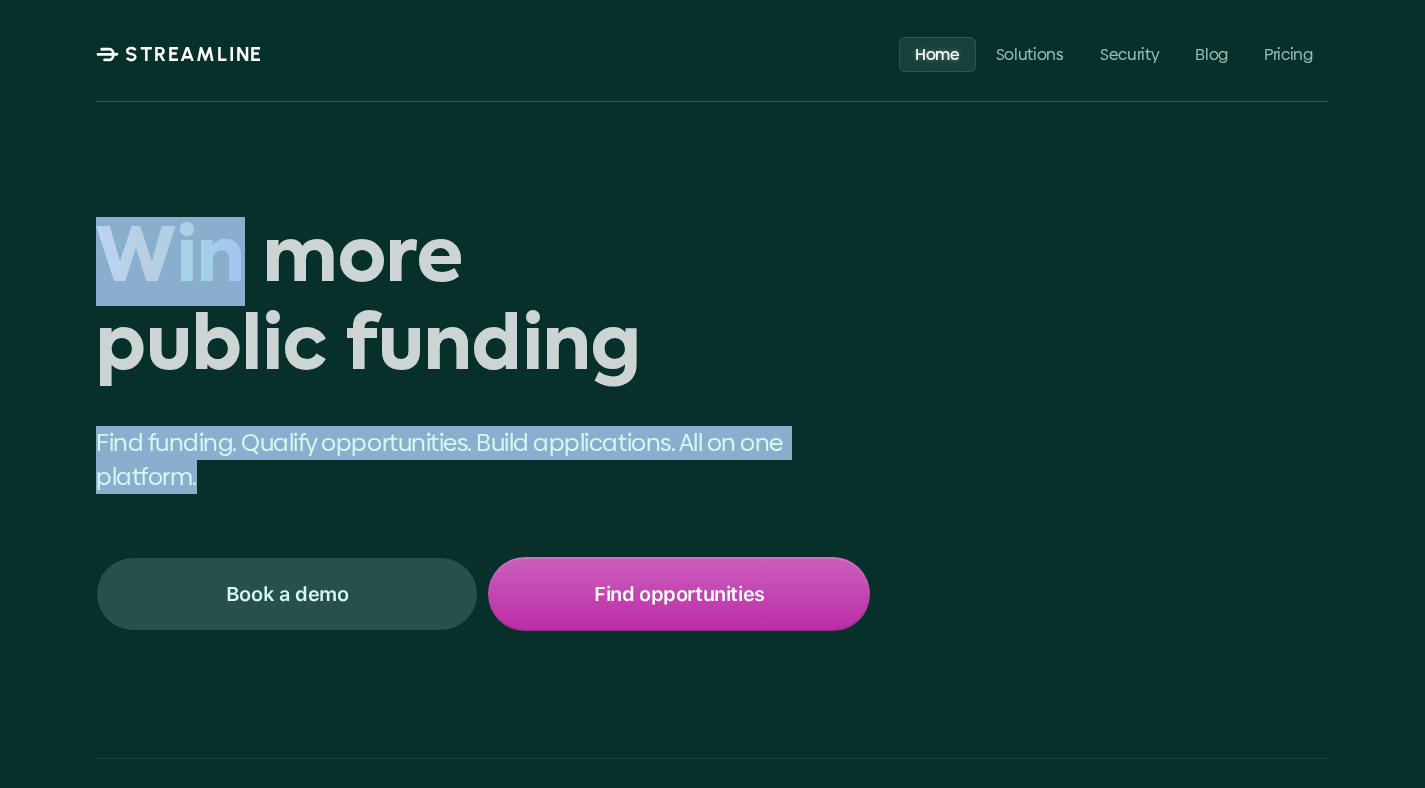 drag, startPoint x: 104, startPoint y: 246, endPoint x: 273, endPoint y: 479, distance: 287.83676 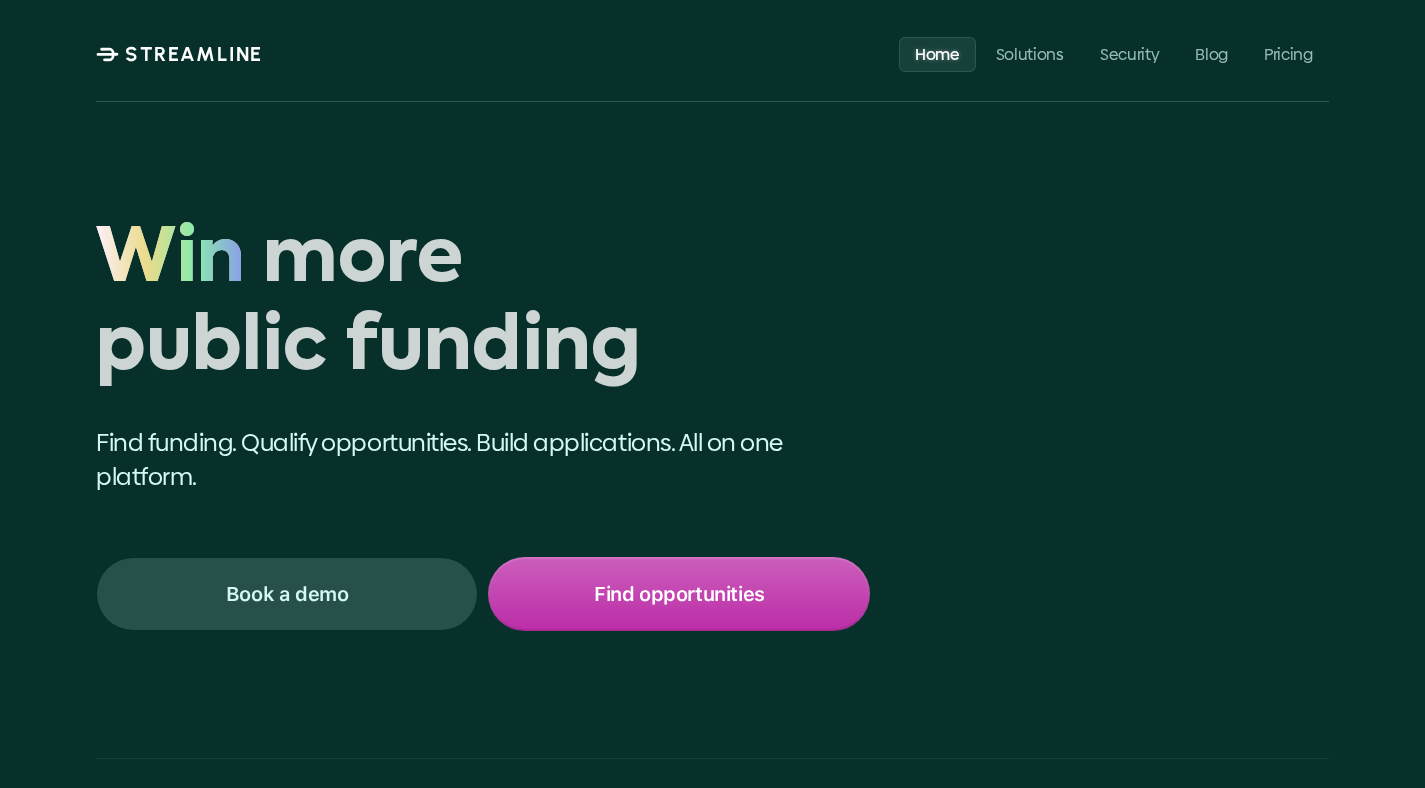 click on "Find funding. Qualify opportunities. Build applications. All on one platform." at bounding box center (483, 459) 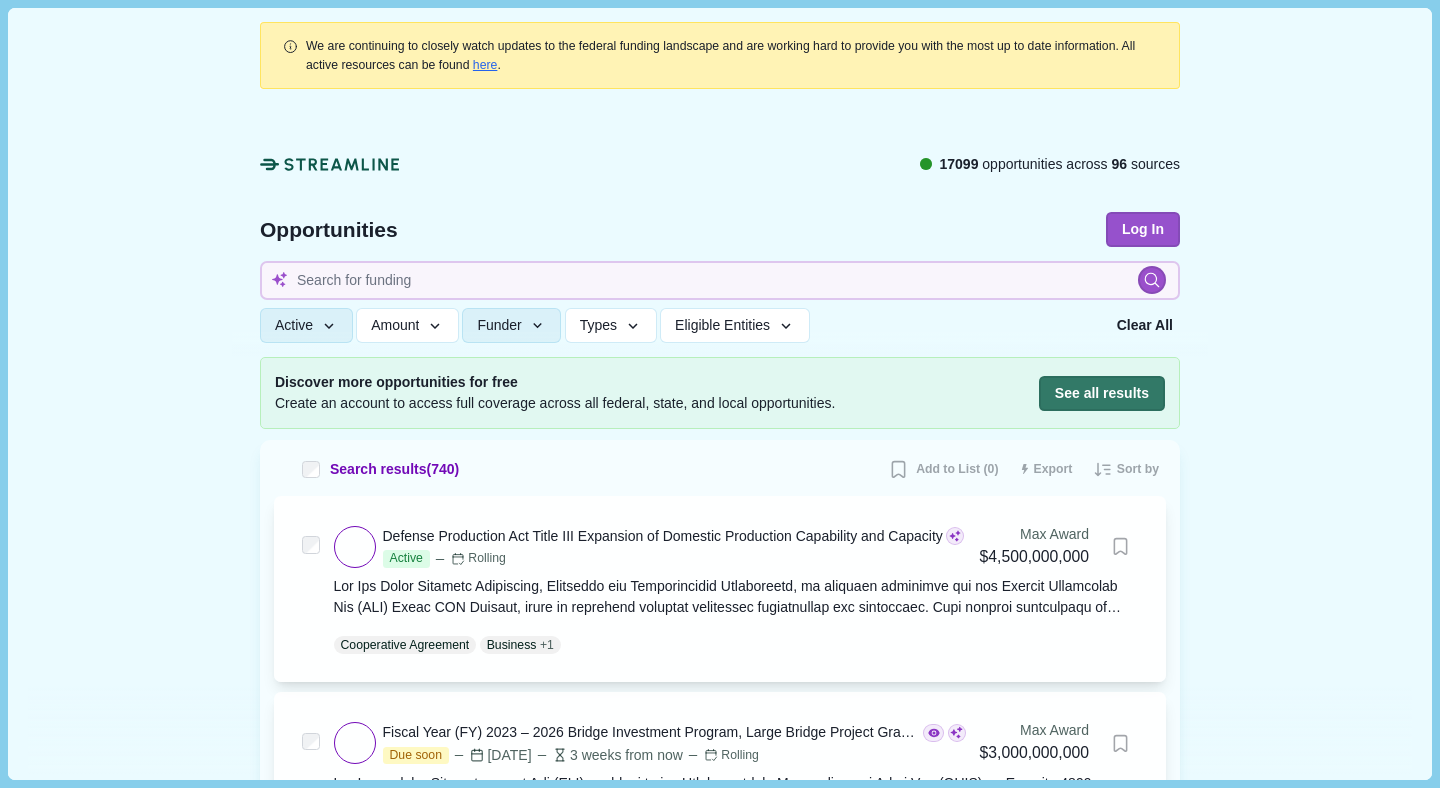 scroll, scrollTop: 0, scrollLeft: 0, axis: both 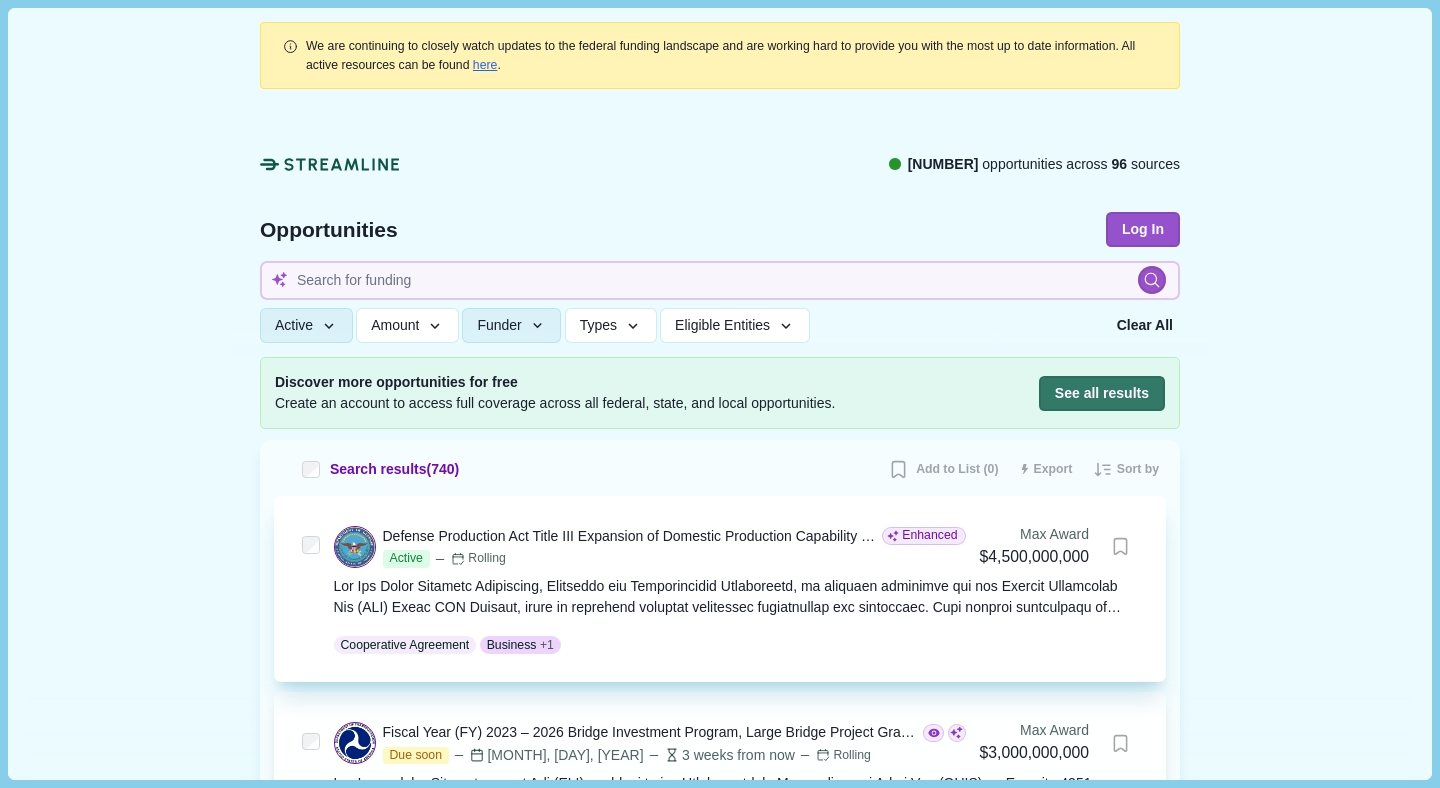 click on "Defense Production Act Title III Expansion of Domestic Production Capability and Capacity" at bounding box center [631, 536] 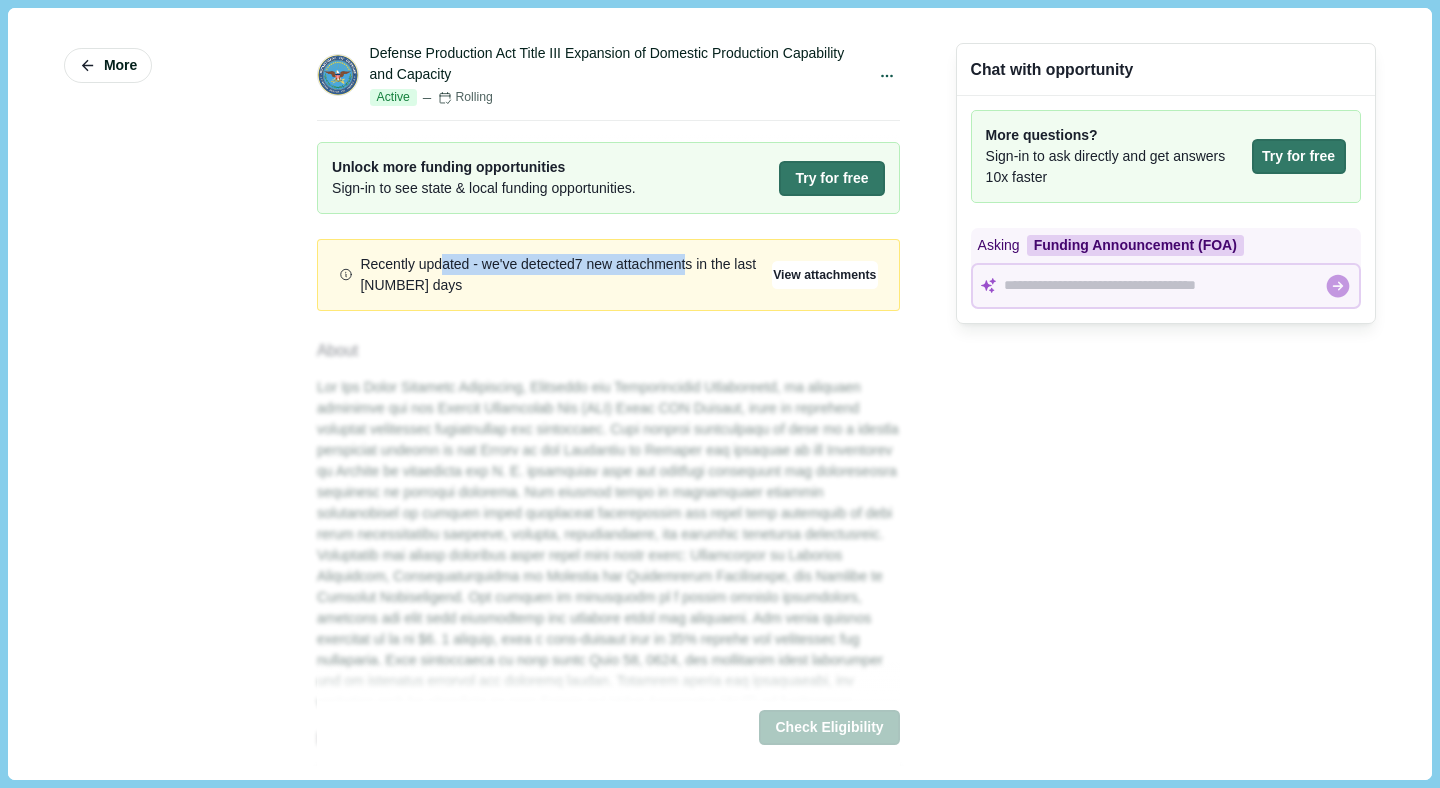 drag, startPoint x: 712, startPoint y: 265, endPoint x: 446, endPoint y: 264, distance: 266.0019 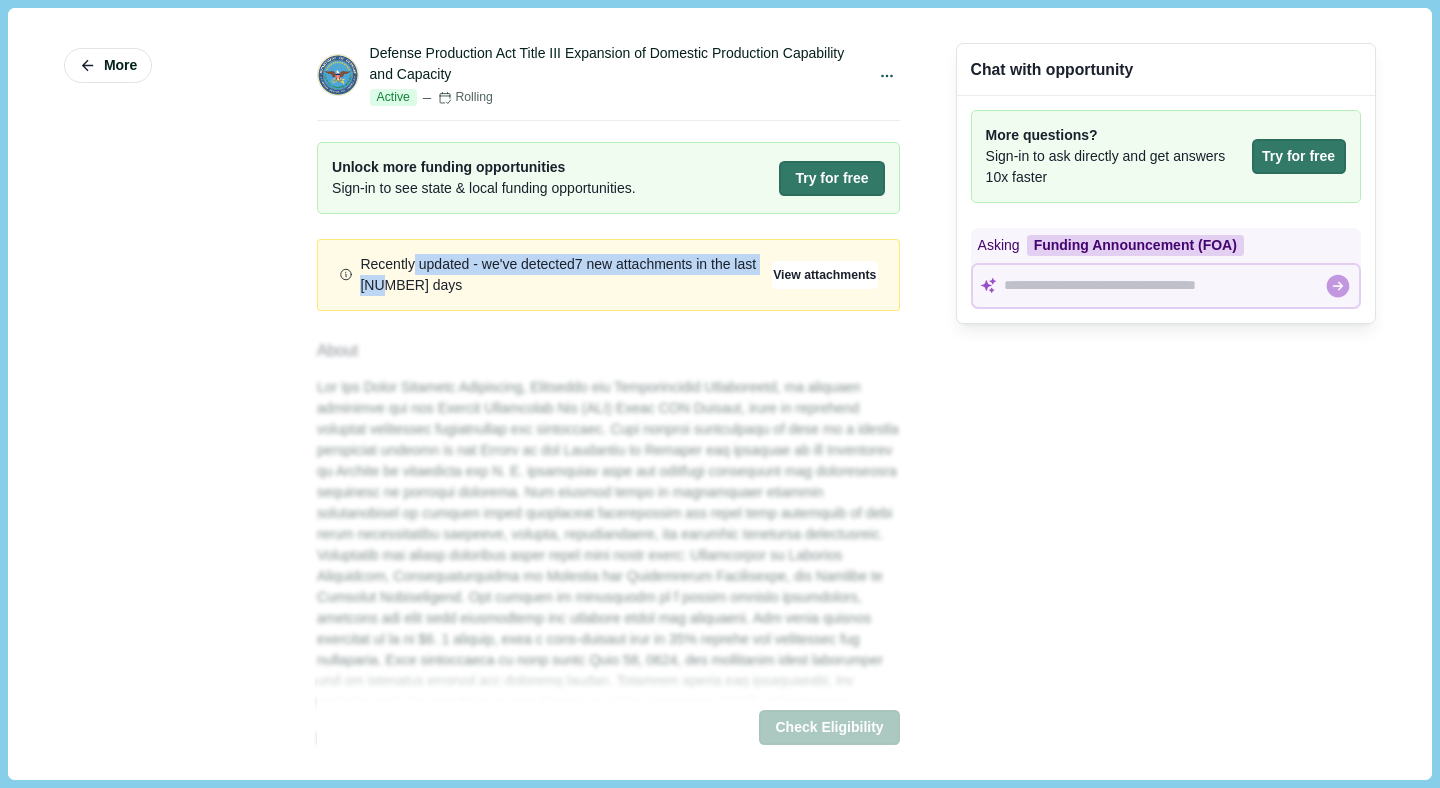 drag, startPoint x: 434, startPoint y: 283, endPoint x: 412, endPoint y: 266, distance: 27.802877 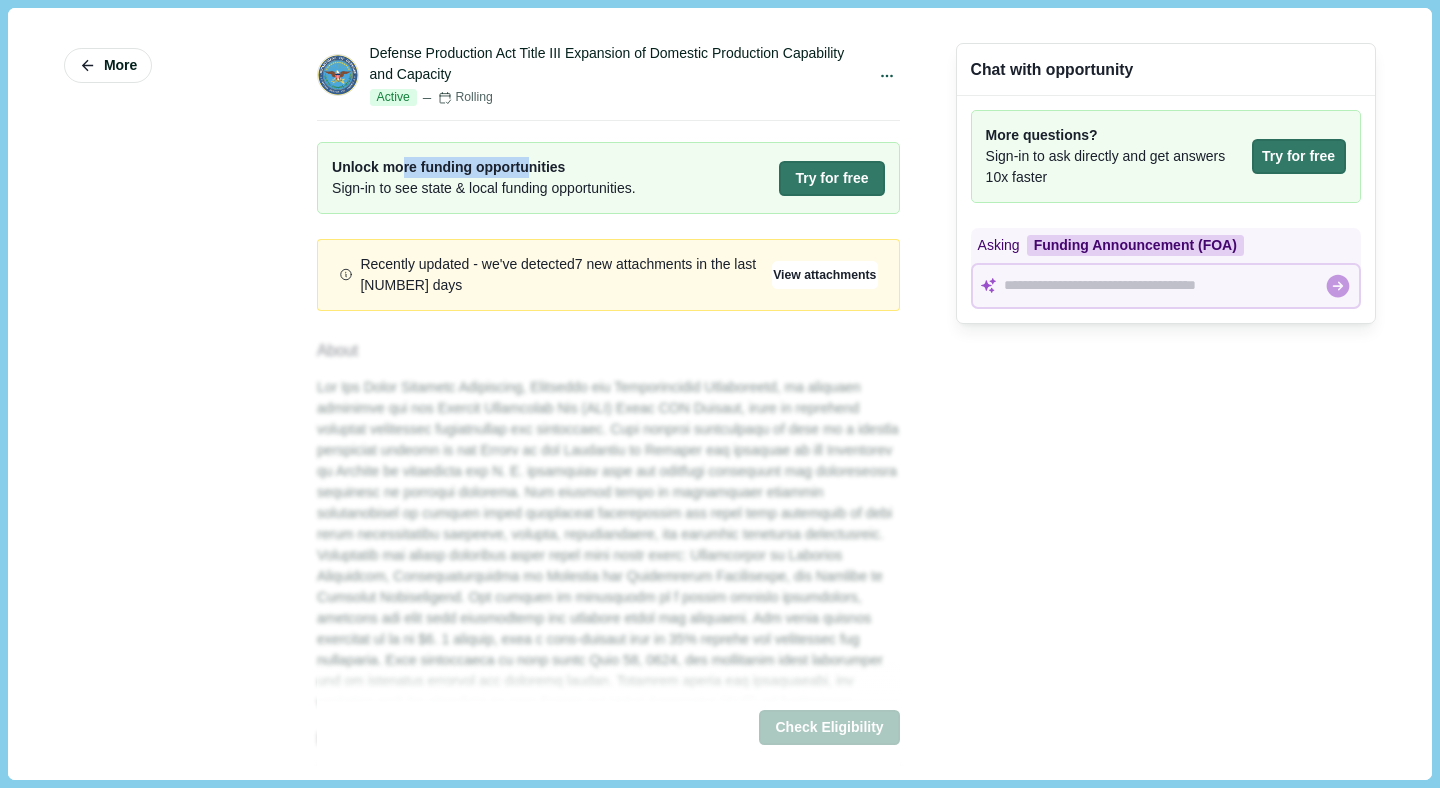 drag, startPoint x: 526, startPoint y: 174, endPoint x: 401, endPoint y: 159, distance: 125.89678 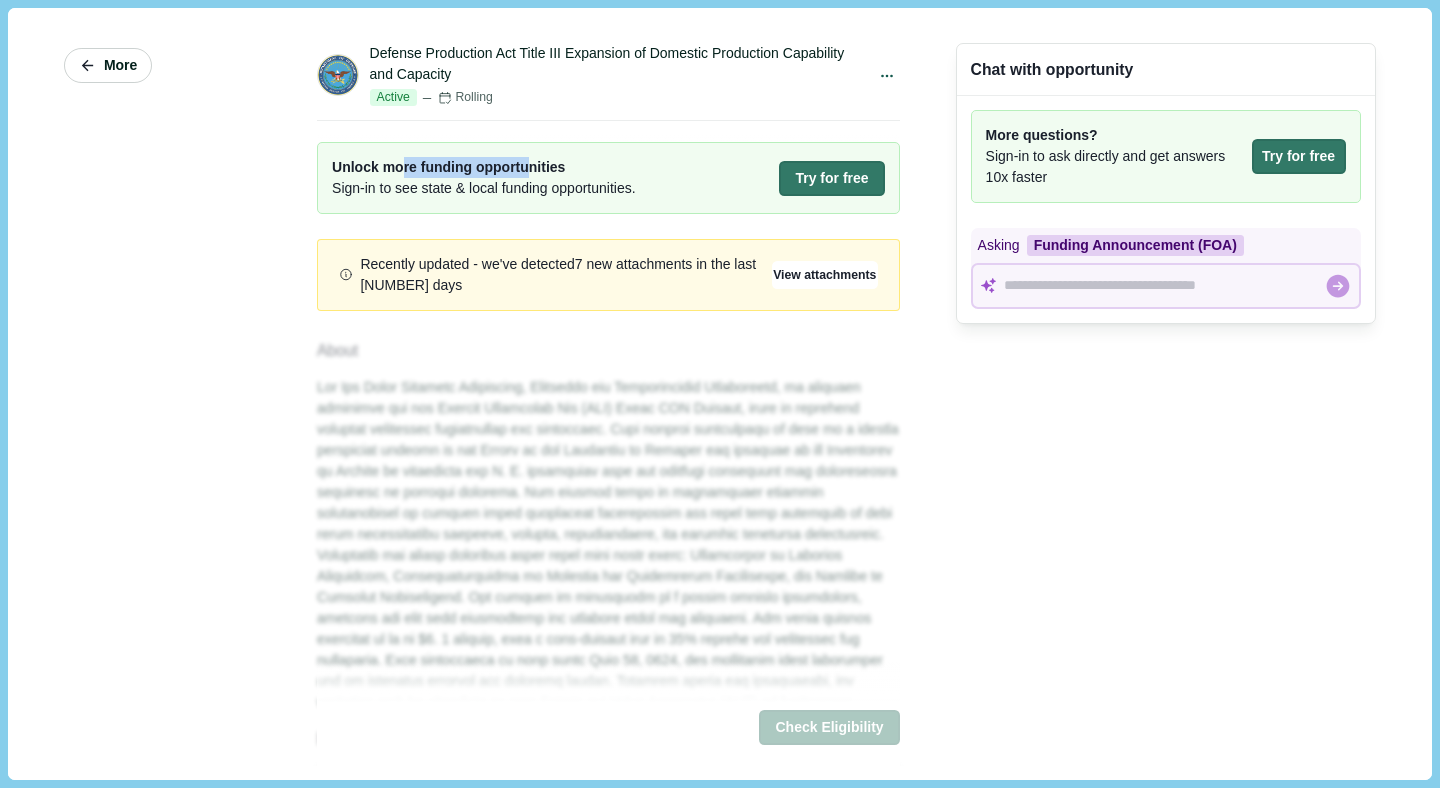 click on "More" at bounding box center (108, 65) 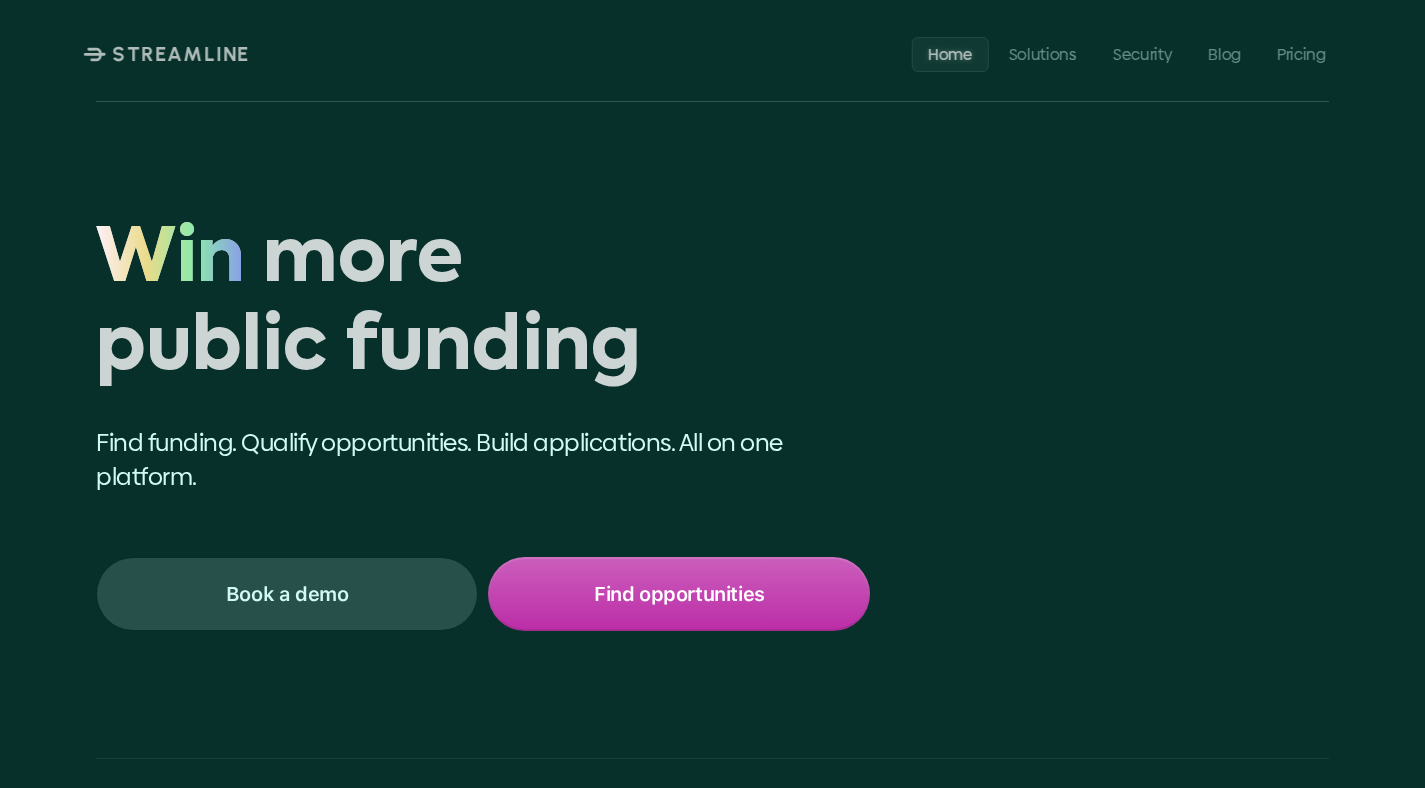 scroll, scrollTop: 0, scrollLeft: 0, axis: both 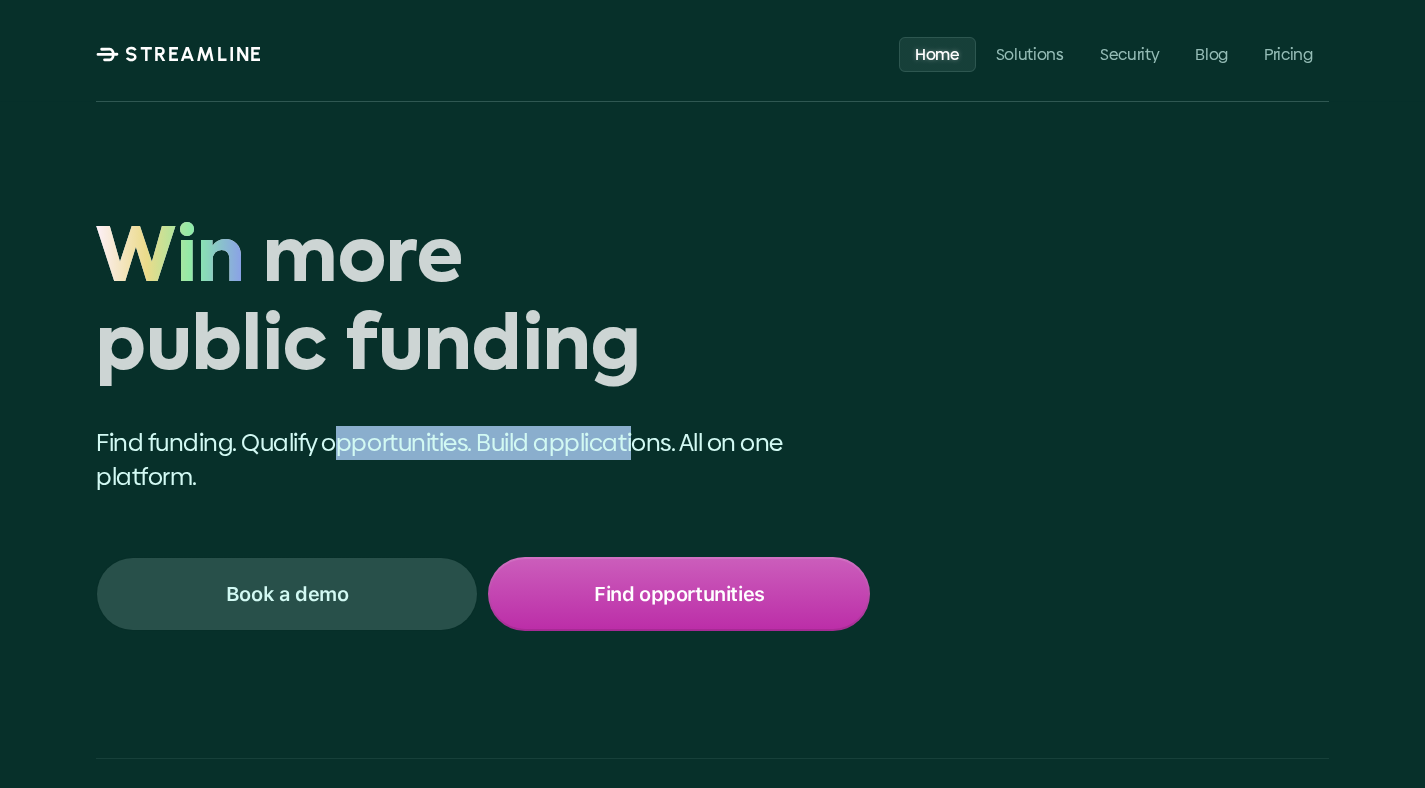 drag, startPoint x: 592, startPoint y: 438, endPoint x: 636, endPoint y: 437, distance: 44.011364 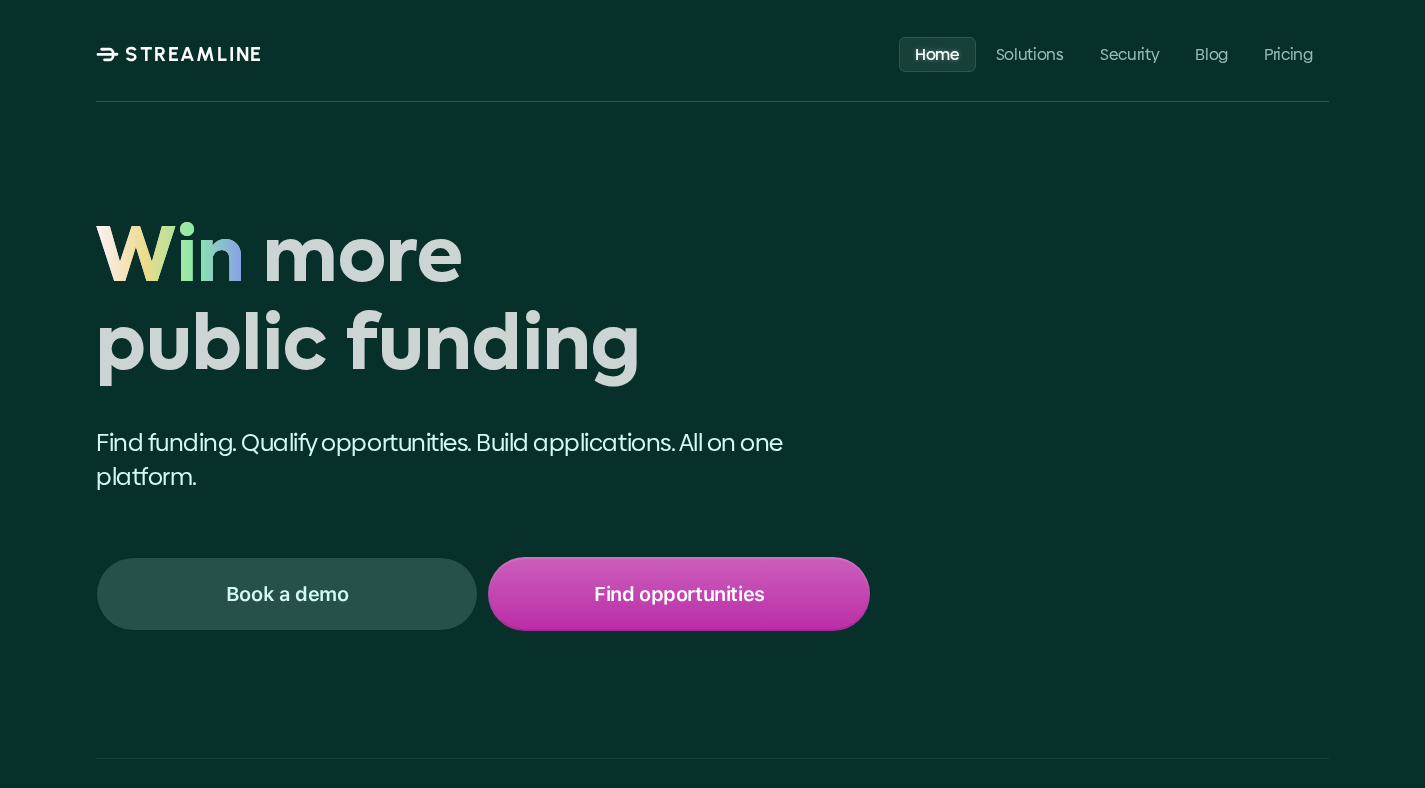 click on "Find funding. Qualify opportunities. Build applications. All on one platform." at bounding box center (483, 459) 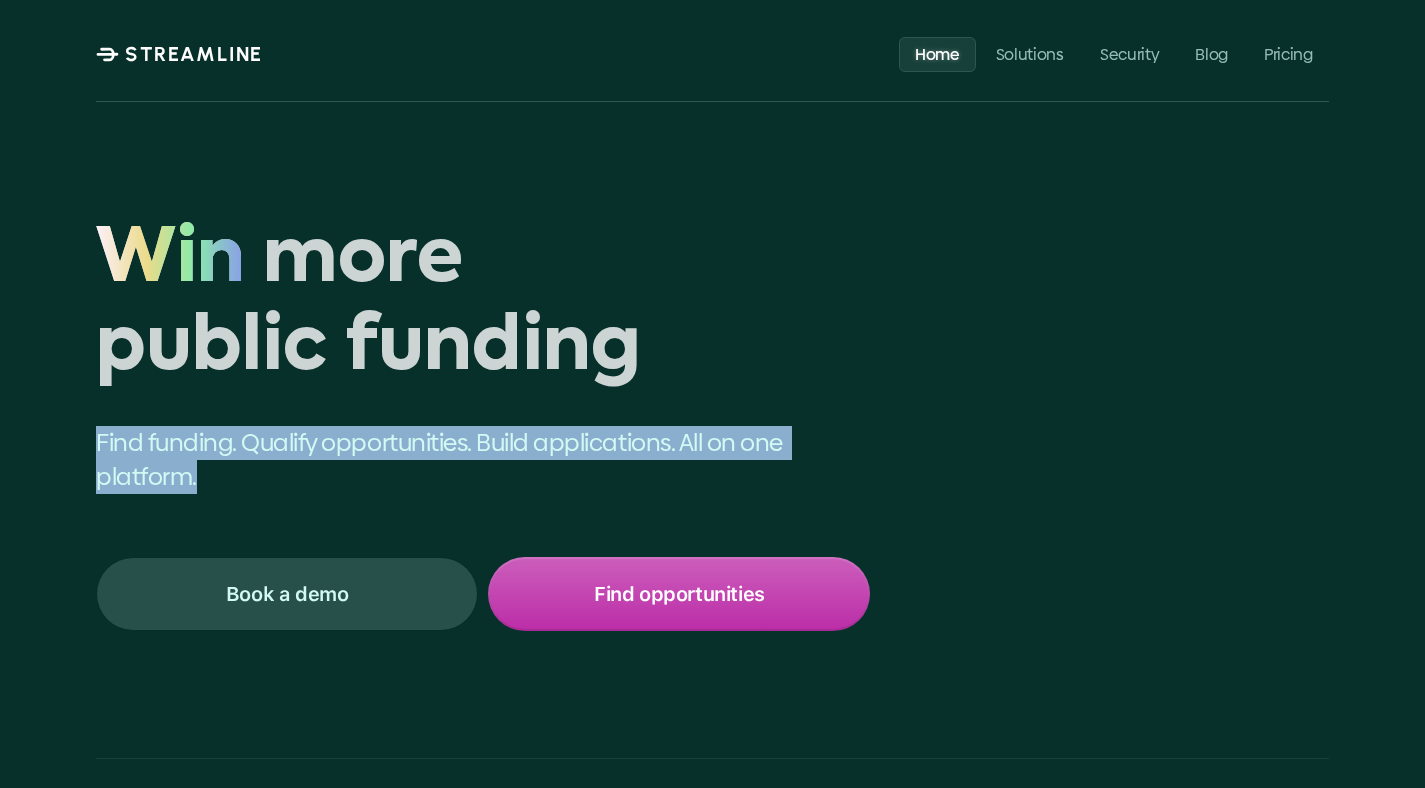 drag, startPoint x: 312, startPoint y: 470, endPoint x: 100, endPoint y: 434, distance: 215.03488 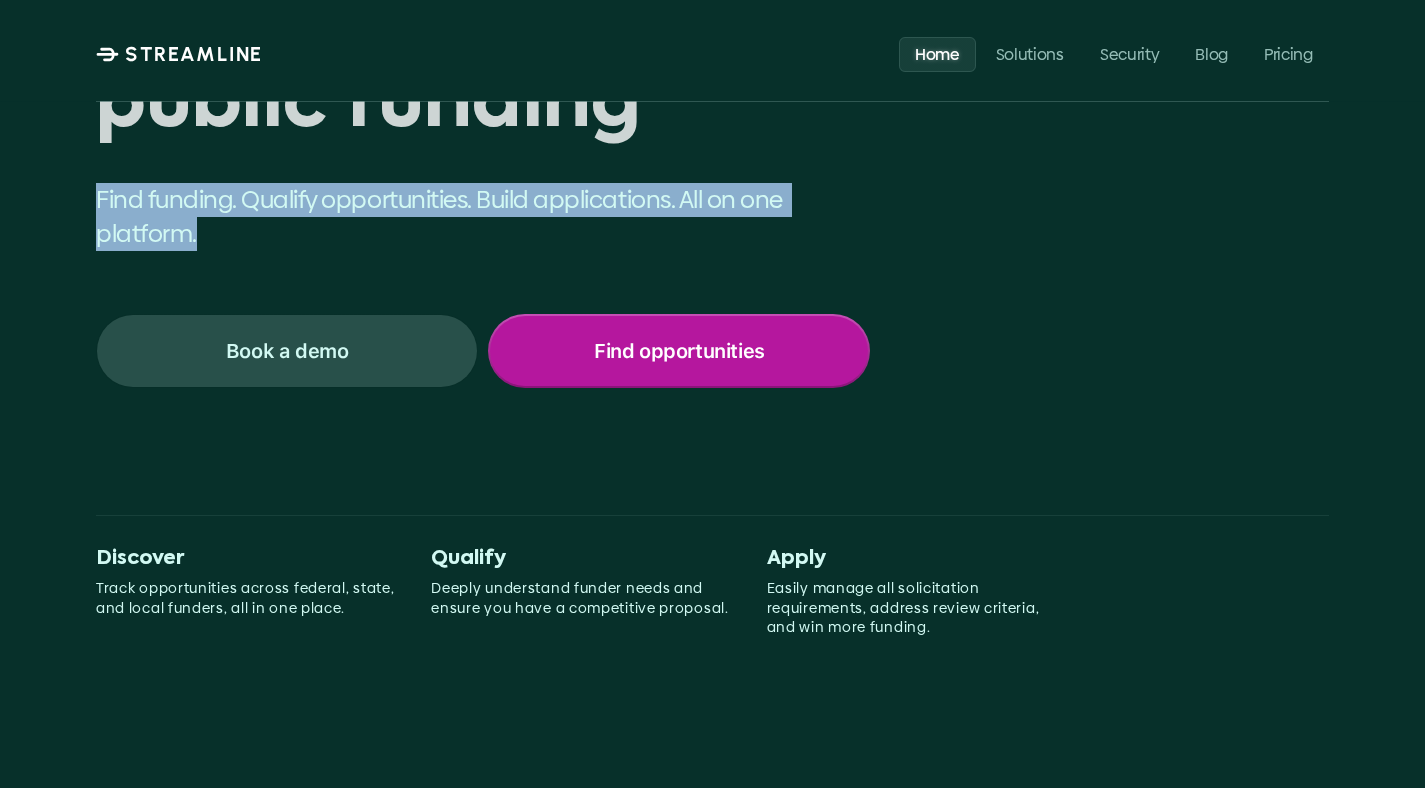click on "Find opportunities" at bounding box center [679, 351] 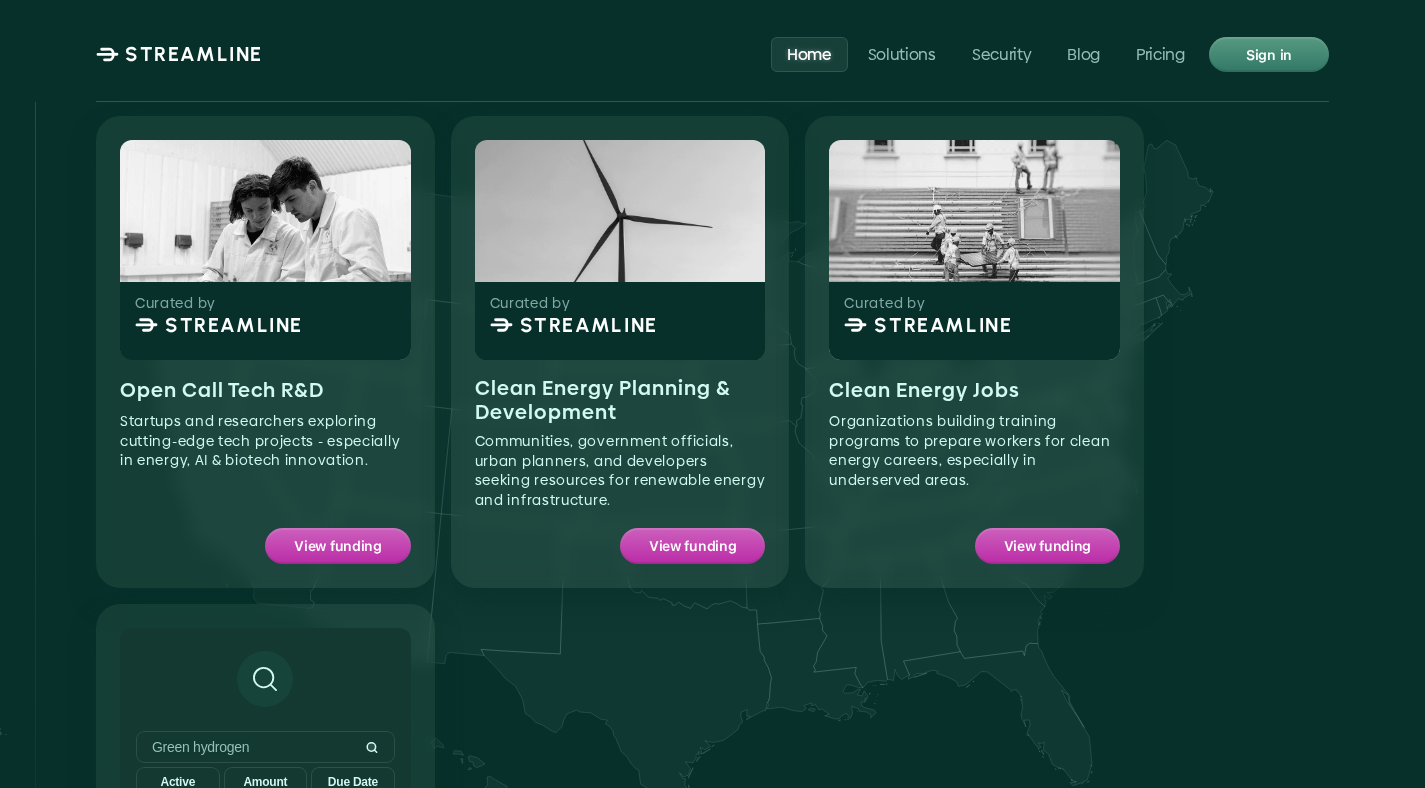 scroll, scrollTop: 1883, scrollLeft: 0, axis: vertical 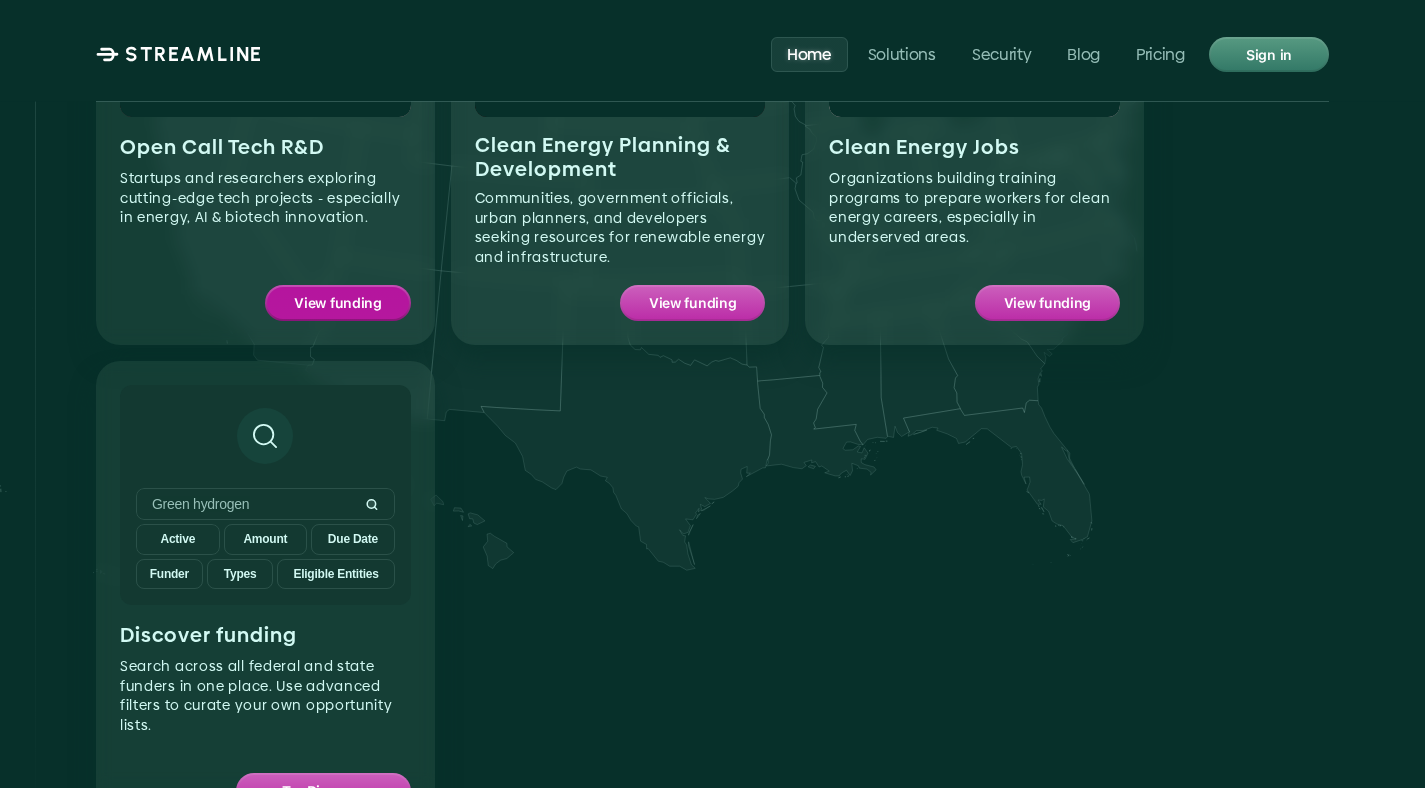click on "View funding" at bounding box center [338, 303] 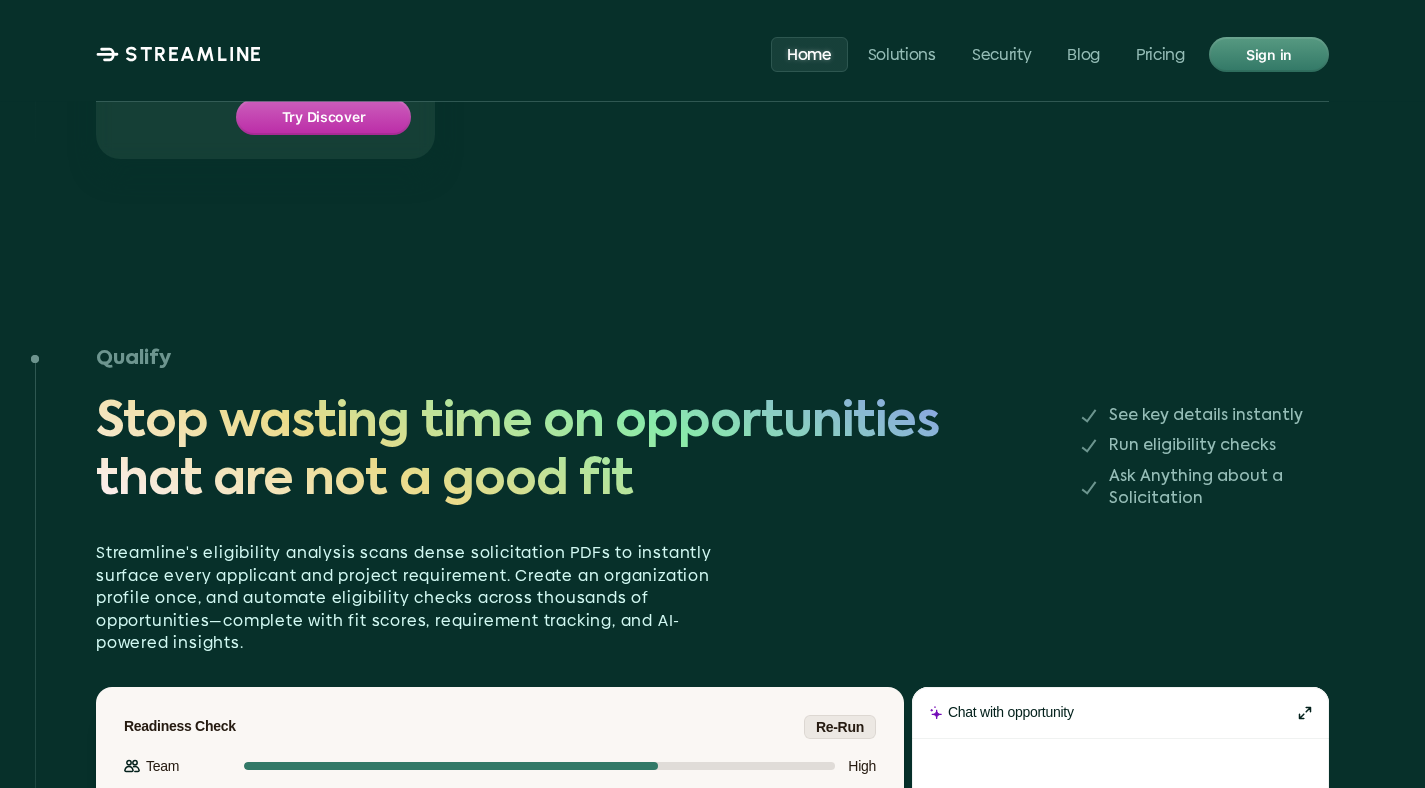 scroll, scrollTop: 2792, scrollLeft: 0, axis: vertical 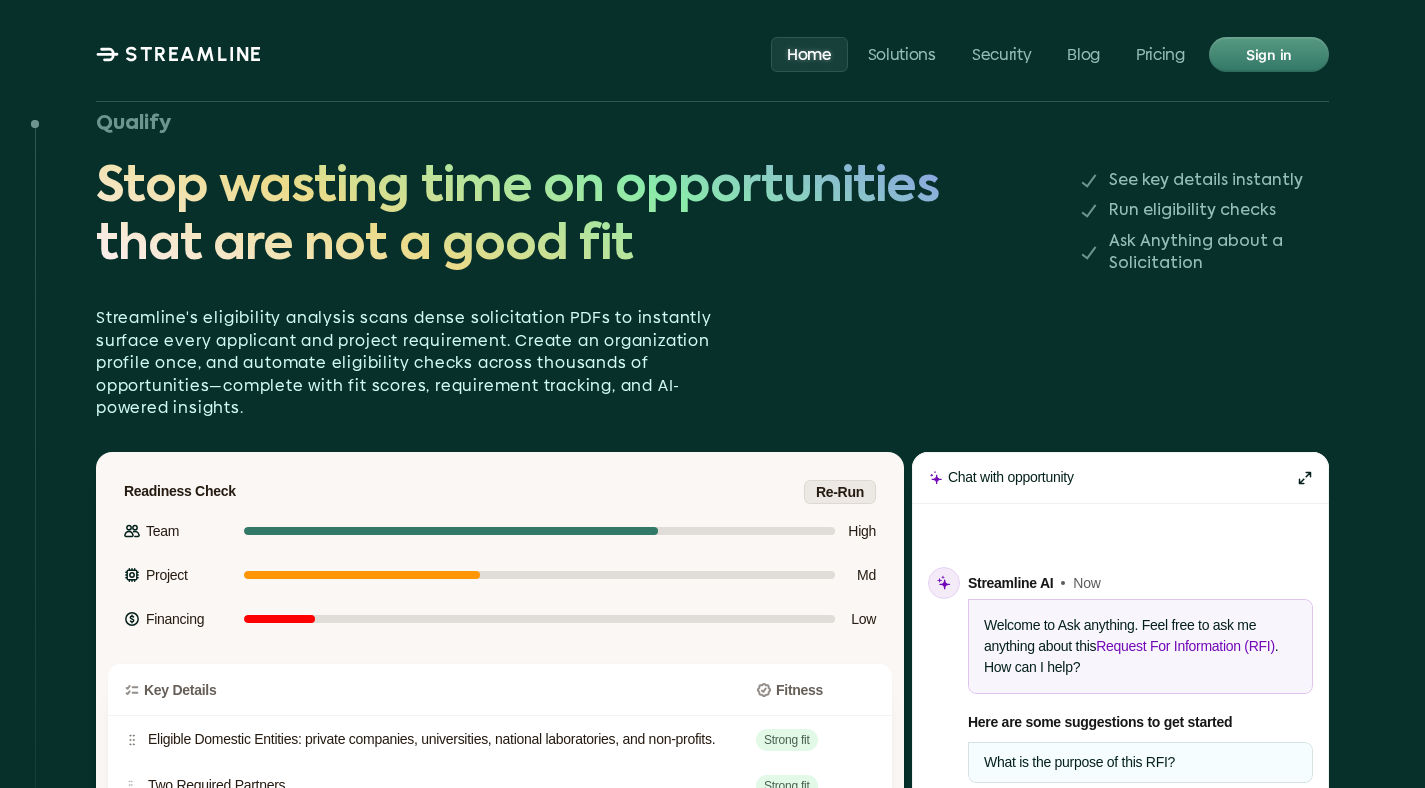 click at bounding box center (1305, 478) 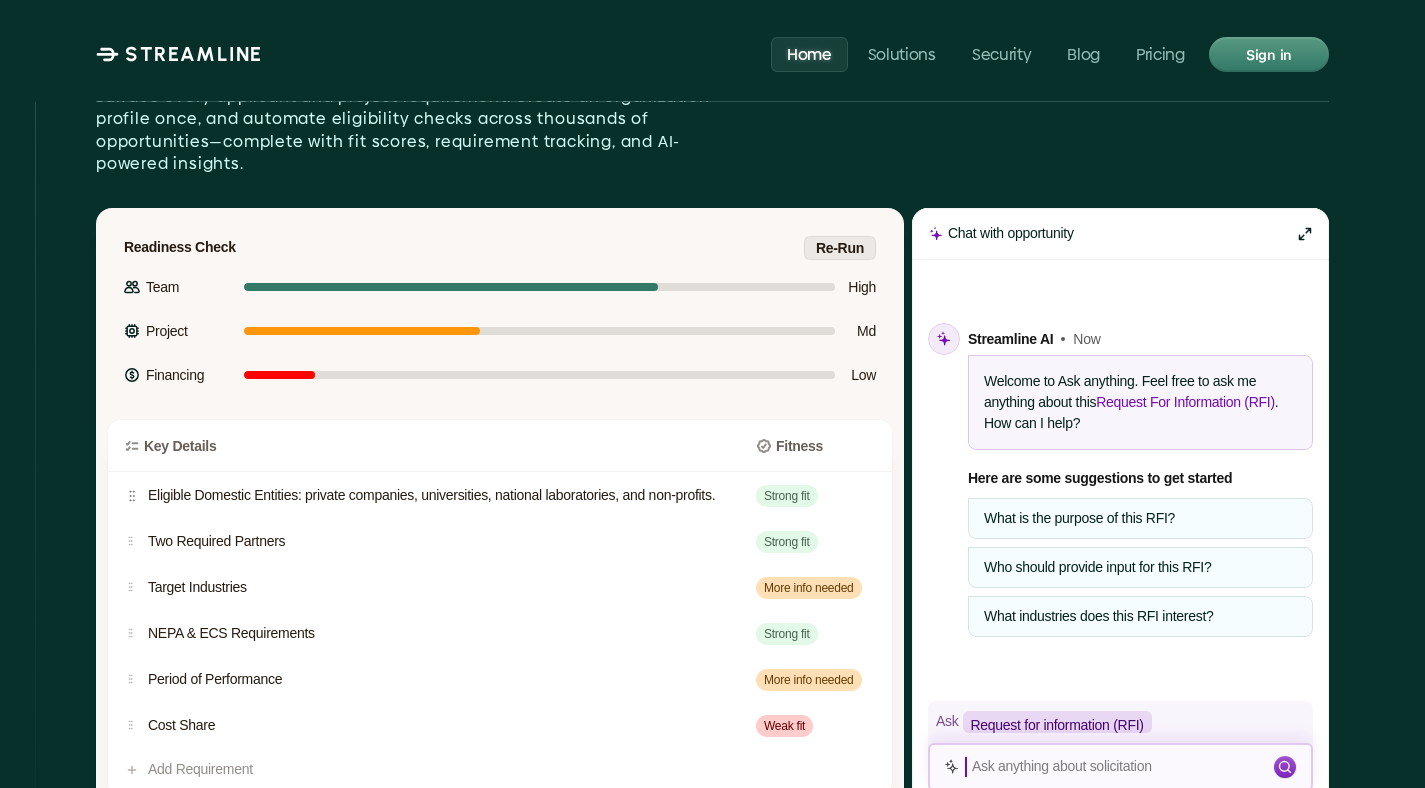 scroll, scrollTop: 3483, scrollLeft: 0, axis: vertical 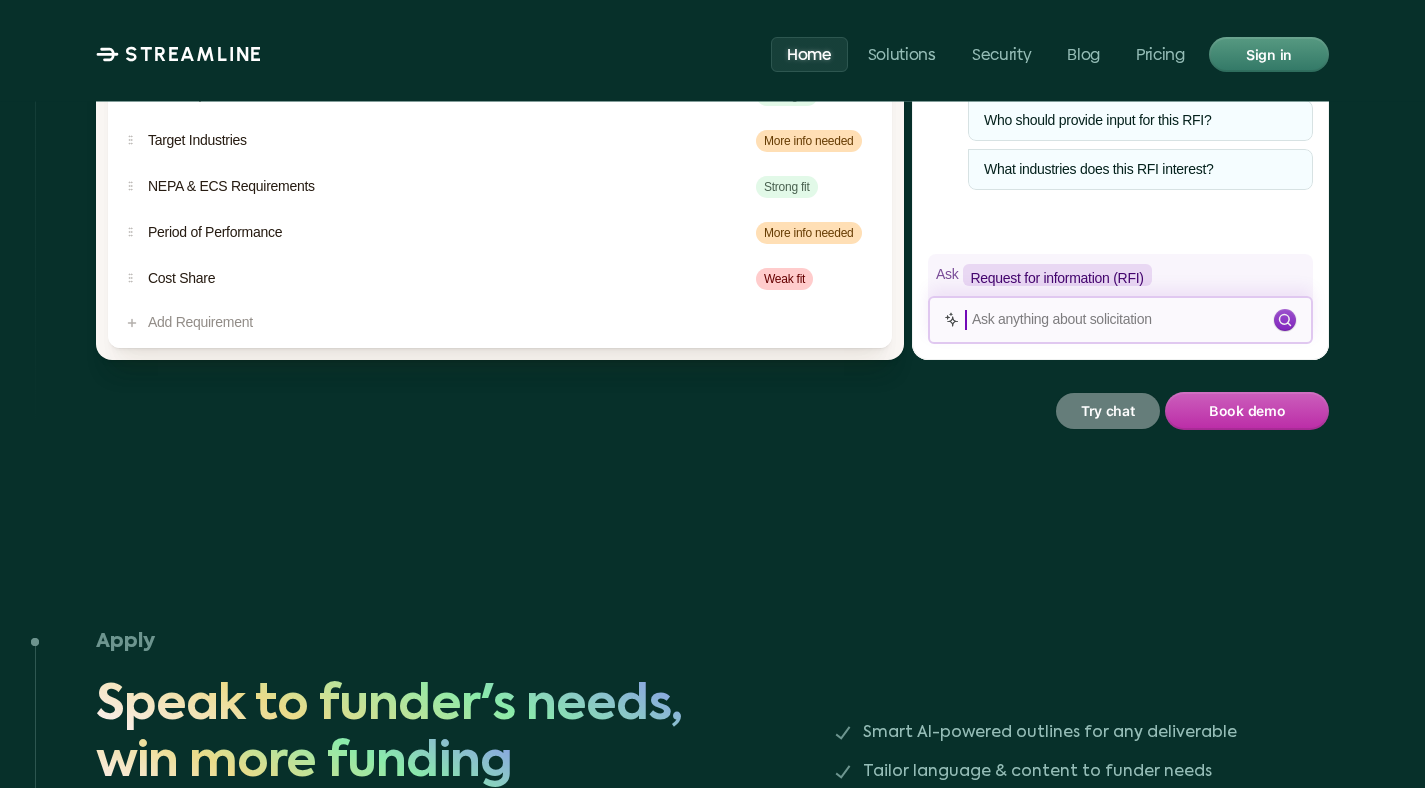 click on "Try chat" at bounding box center (1108, 411) 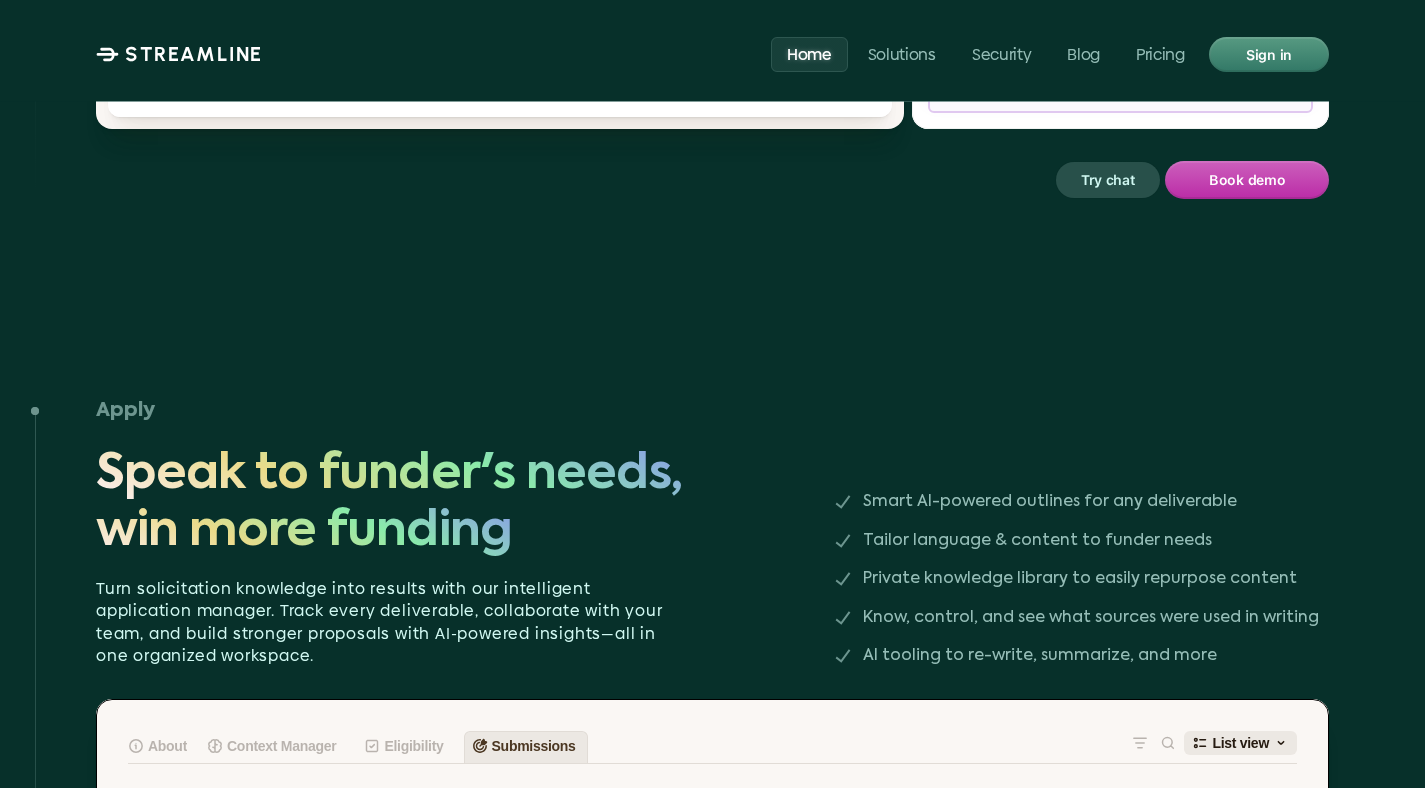 scroll, scrollTop: 3963, scrollLeft: 0, axis: vertical 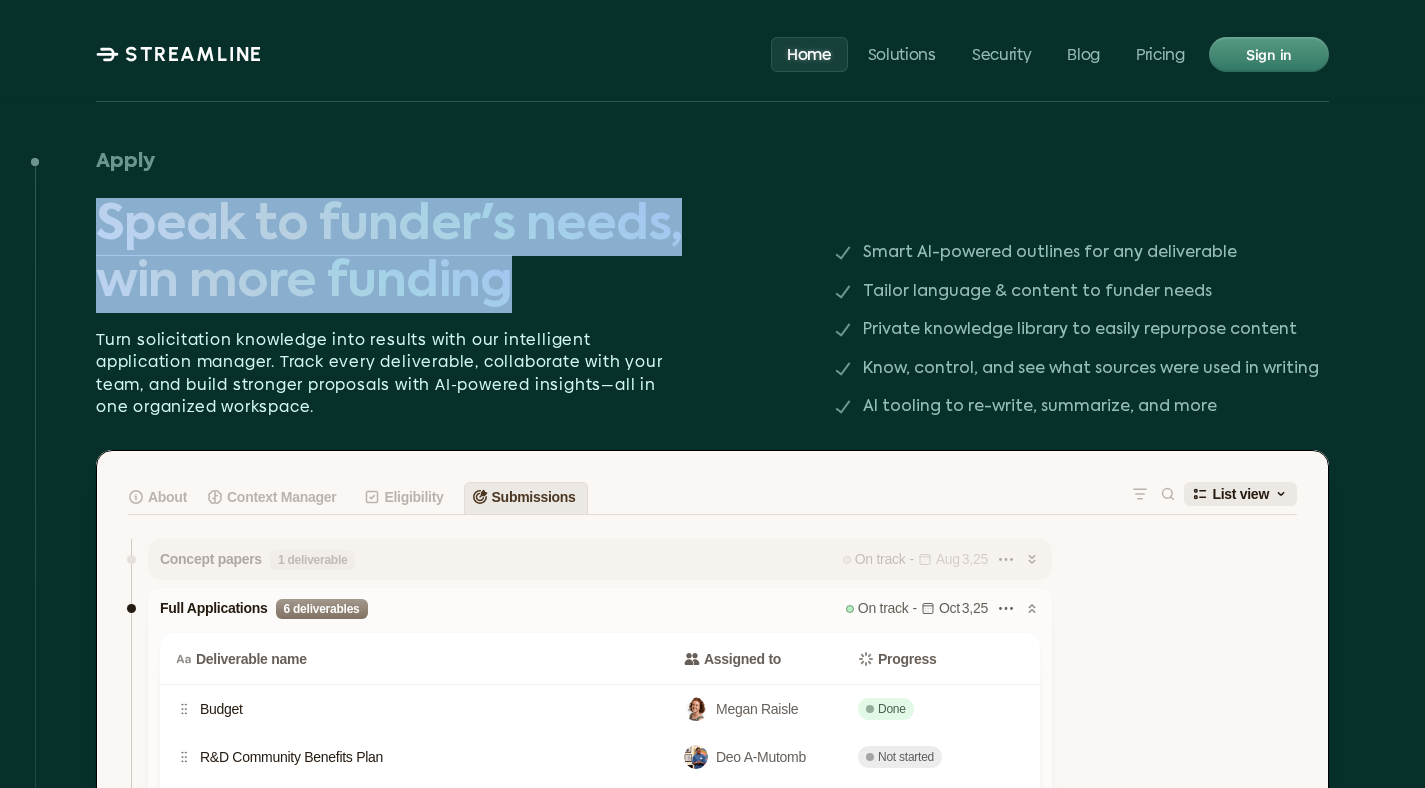 drag, startPoint x: 514, startPoint y: 280, endPoint x: 42, endPoint y: 228, distance: 474.85577 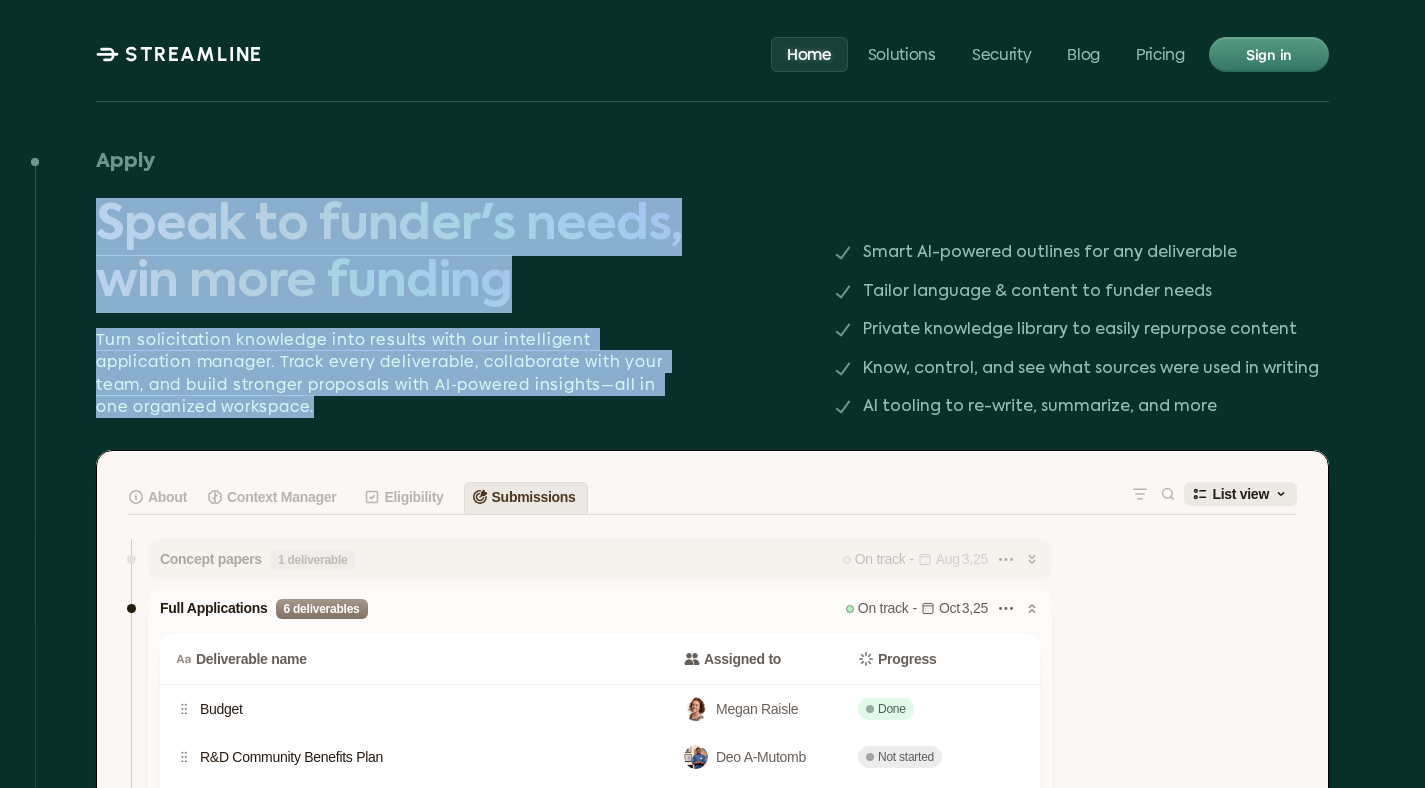 drag, startPoint x: 374, startPoint y: 410, endPoint x: 99, endPoint y: 230, distance: 328.67157 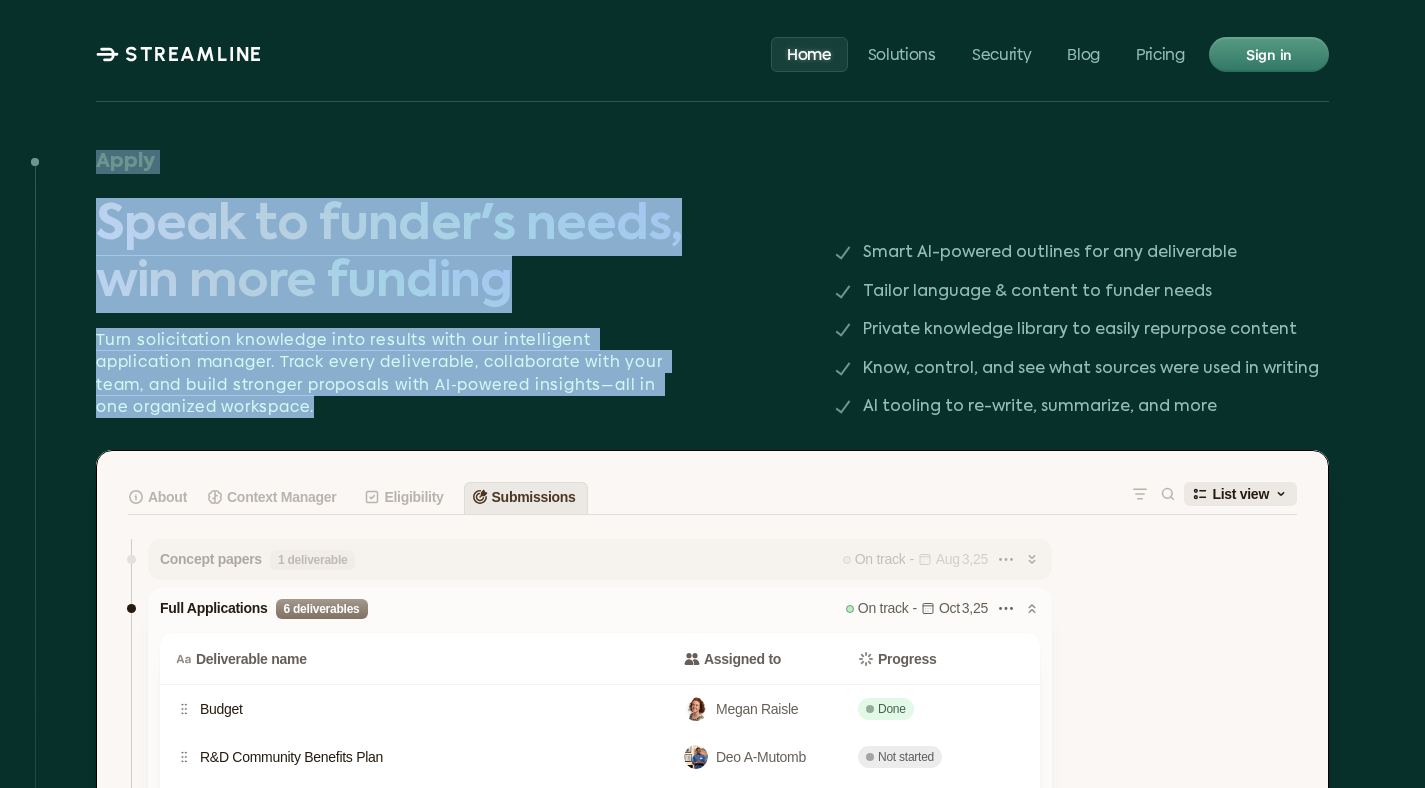 drag, startPoint x: 97, startPoint y: 163, endPoint x: 357, endPoint y: 400, distance: 351.8082 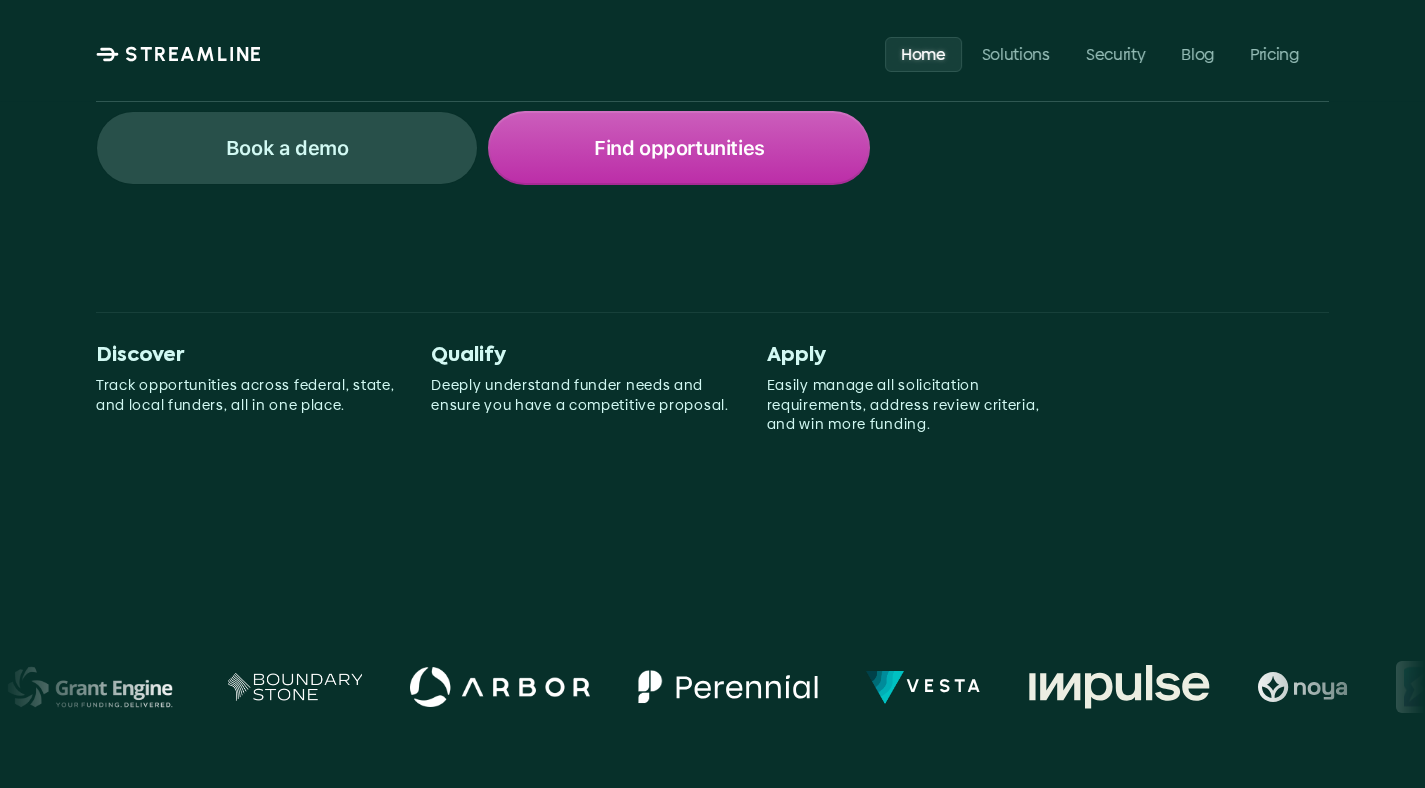 scroll, scrollTop: 0, scrollLeft: 0, axis: both 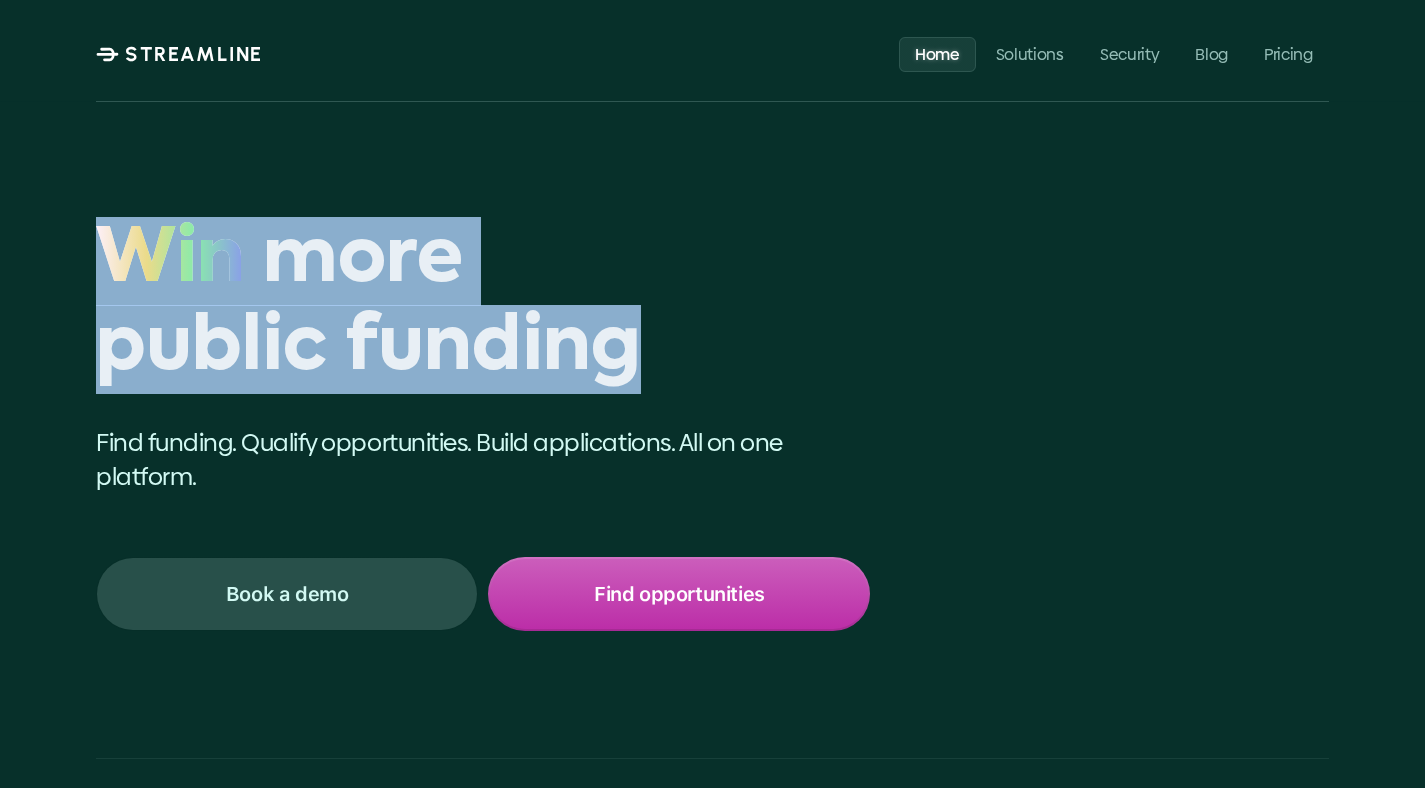 drag, startPoint x: 645, startPoint y: 364, endPoint x: 70, endPoint y: 262, distance: 583.97687 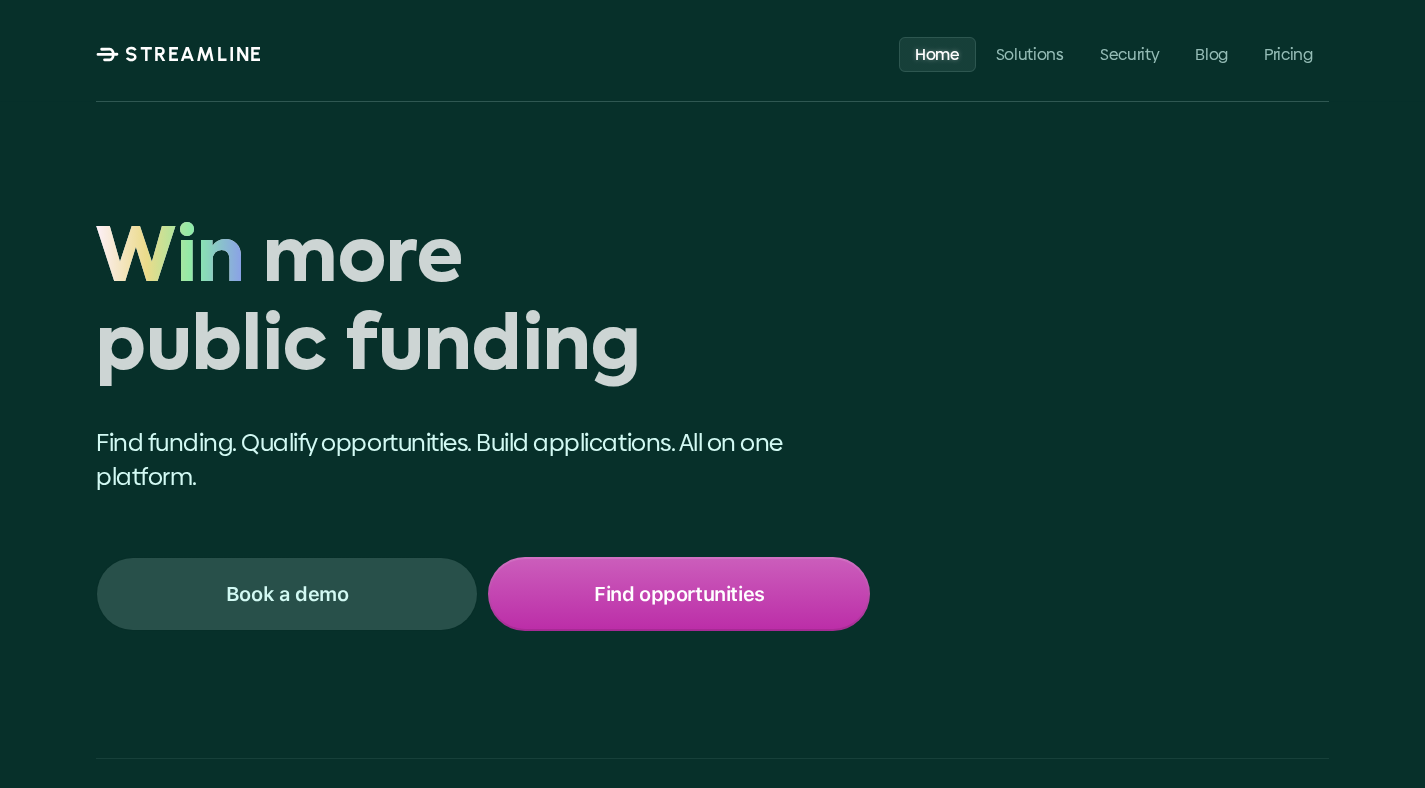 click on "Win" at bounding box center [170, 261] 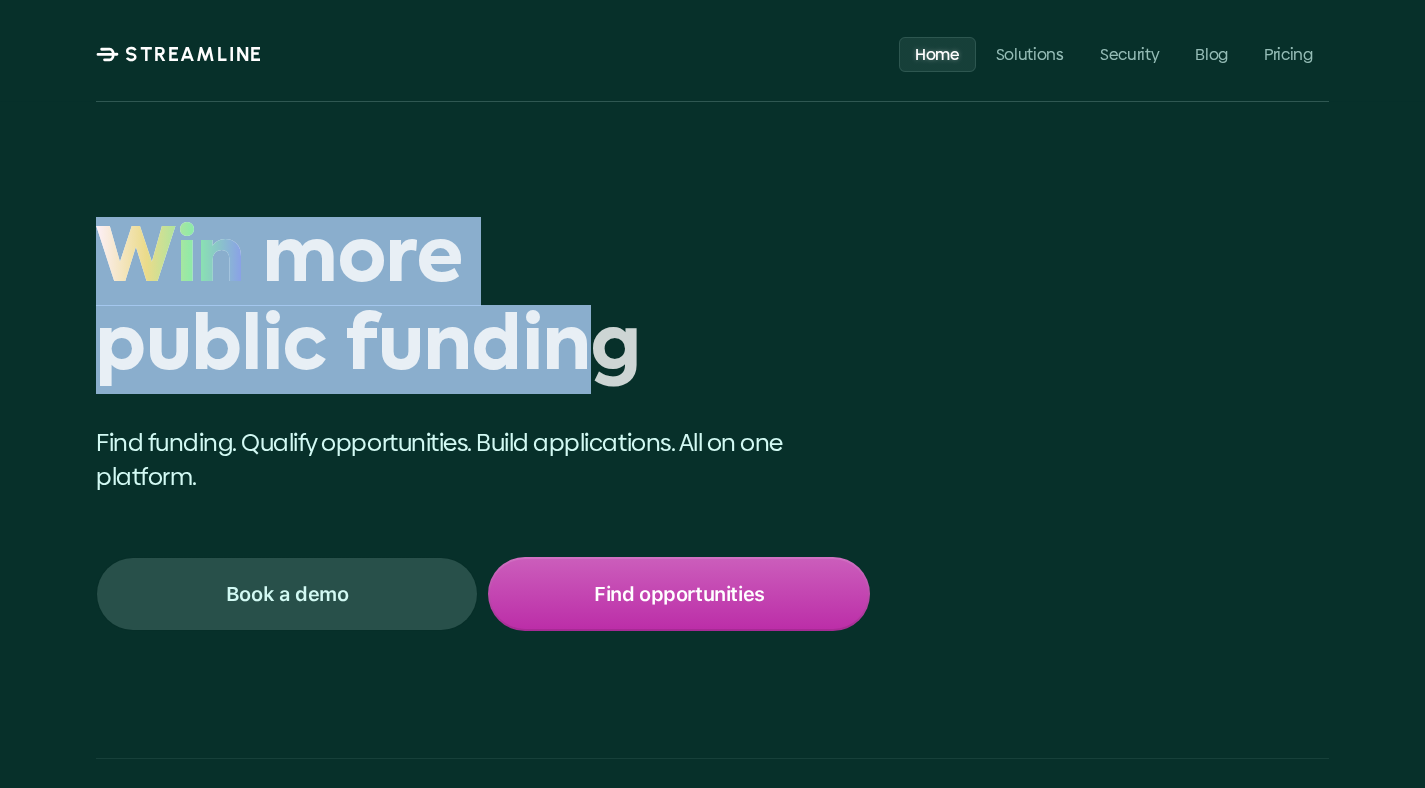 drag, startPoint x: 86, startPoint y: 265, endPoint x: 606, endPoint y: 355, distance: 527.731 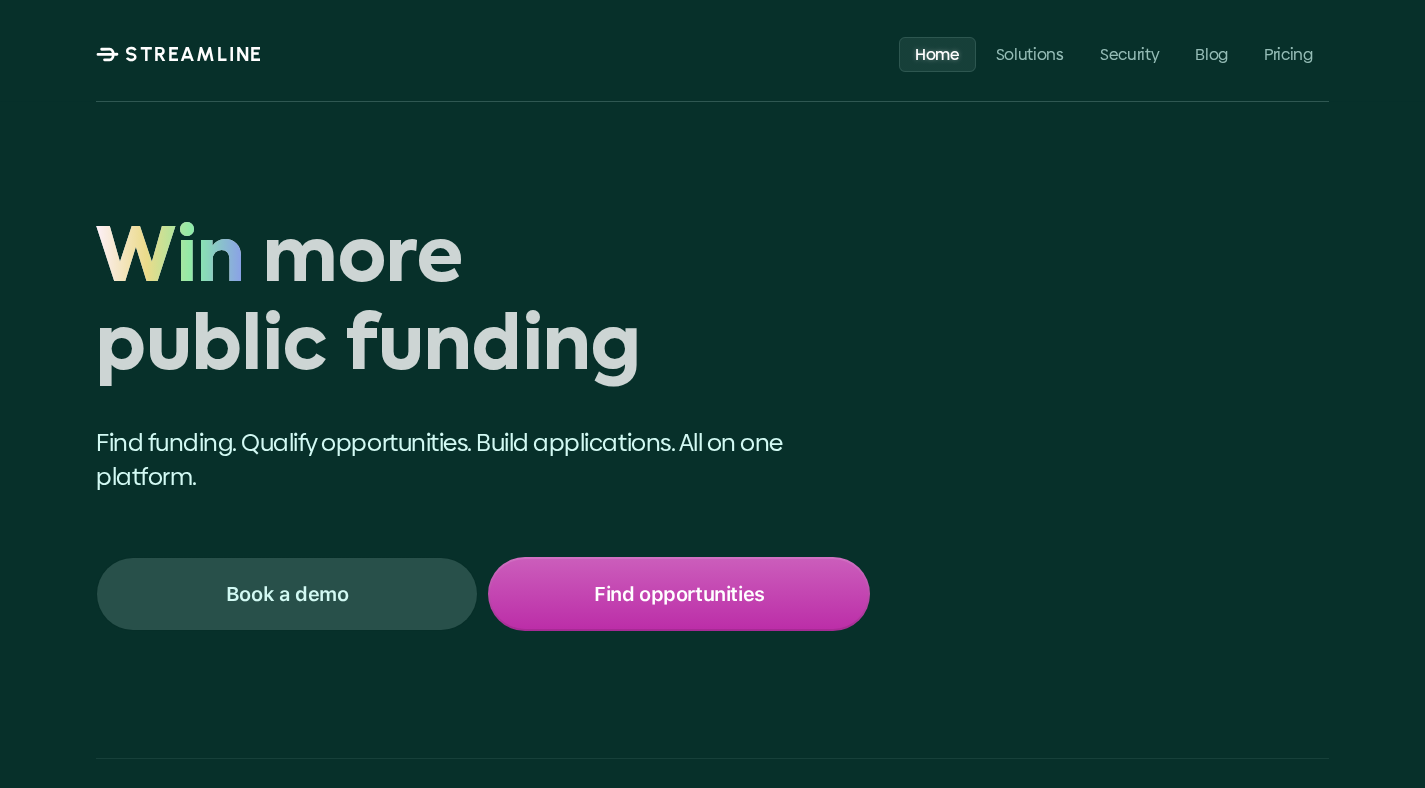 drag, startPoint x: 642, startPoint y: 353, endPoint x: 106, endPoint y: 277, distance: 541.36127 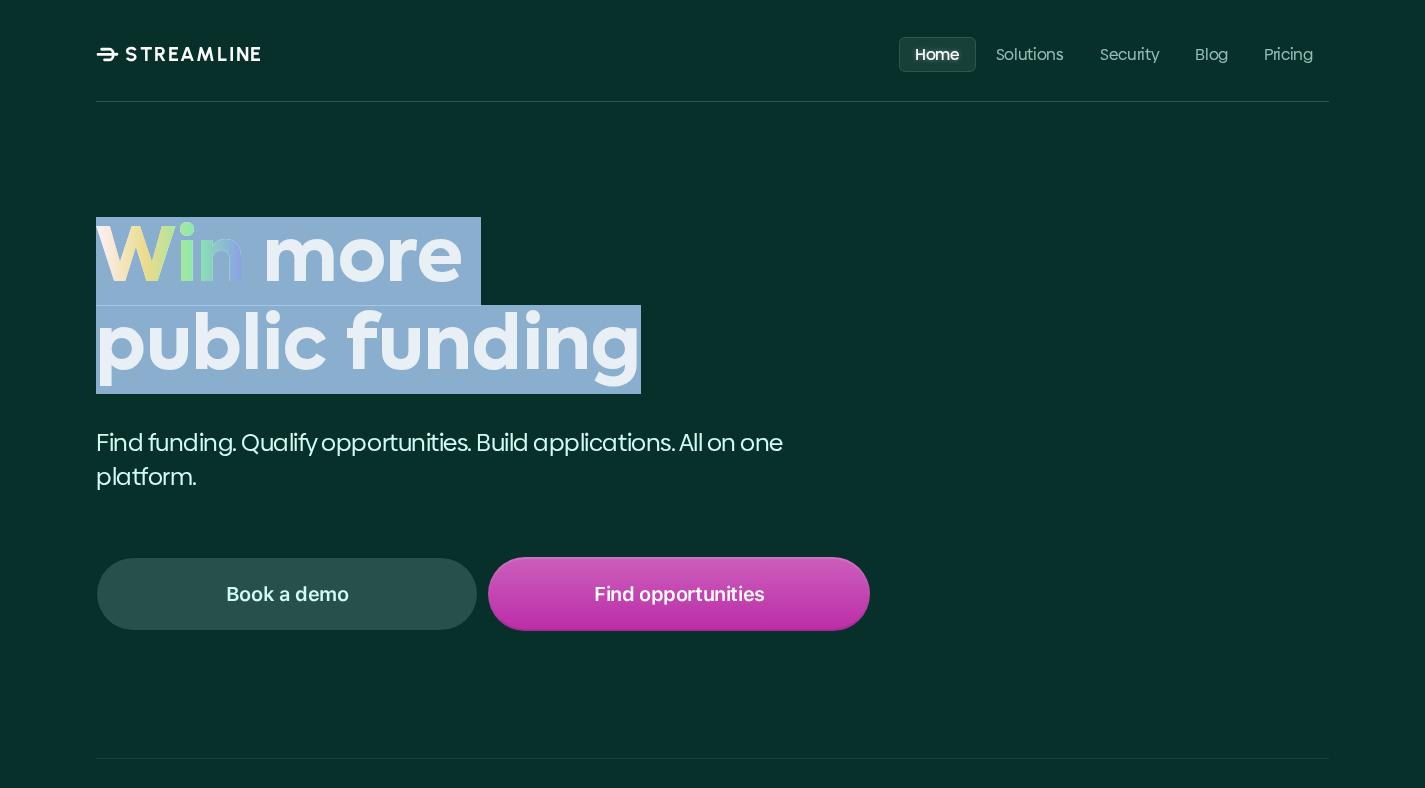 drag, startPoint x: 639, startPoint y: 355, endPoint x: 78, endPoint y: 280, distance: 565.99115 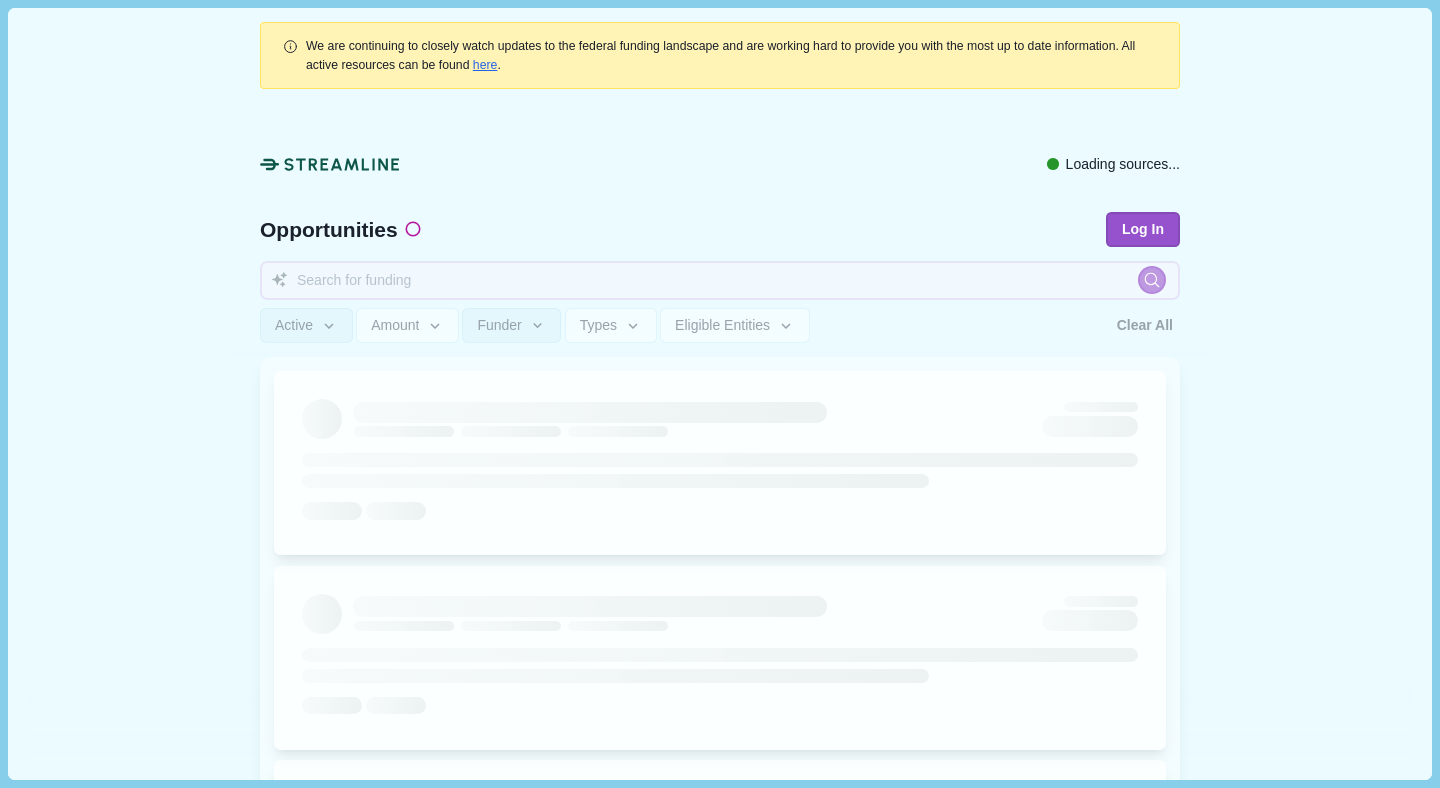 scroll, scrollTop: 0, scrollLeft: 0, axis: both 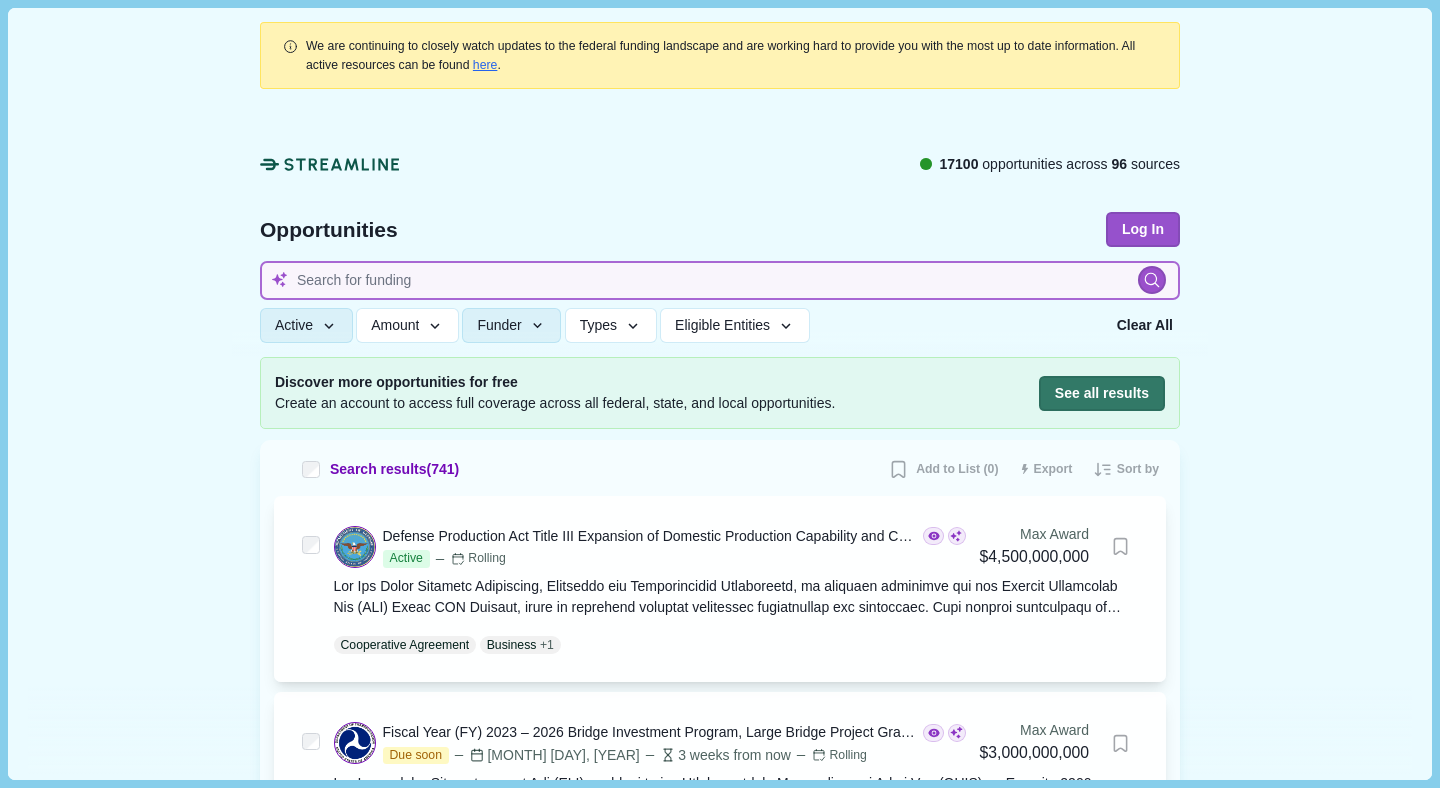 click at bounding box center (720, 280) 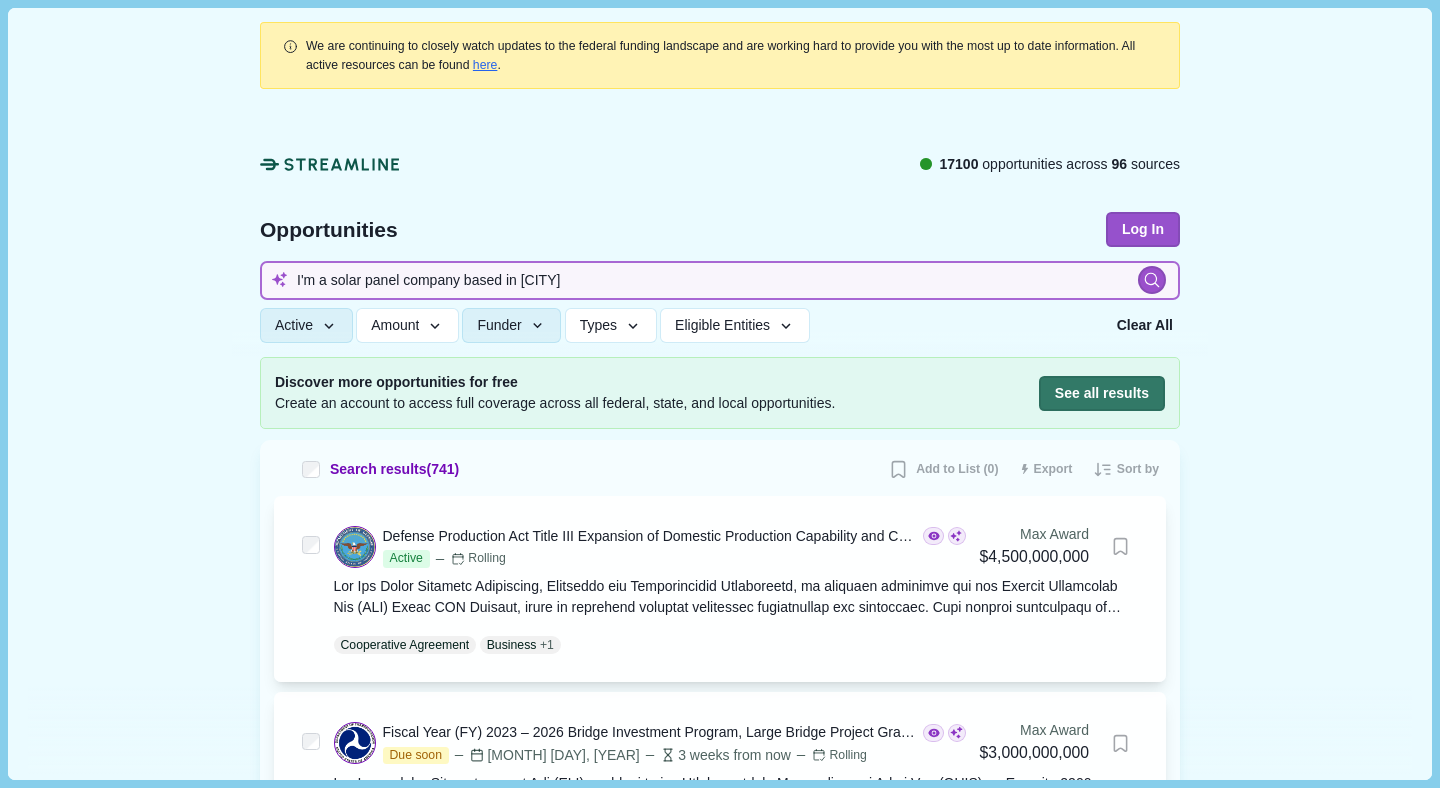 type on "I'm a solar panel company based in [CITY]" 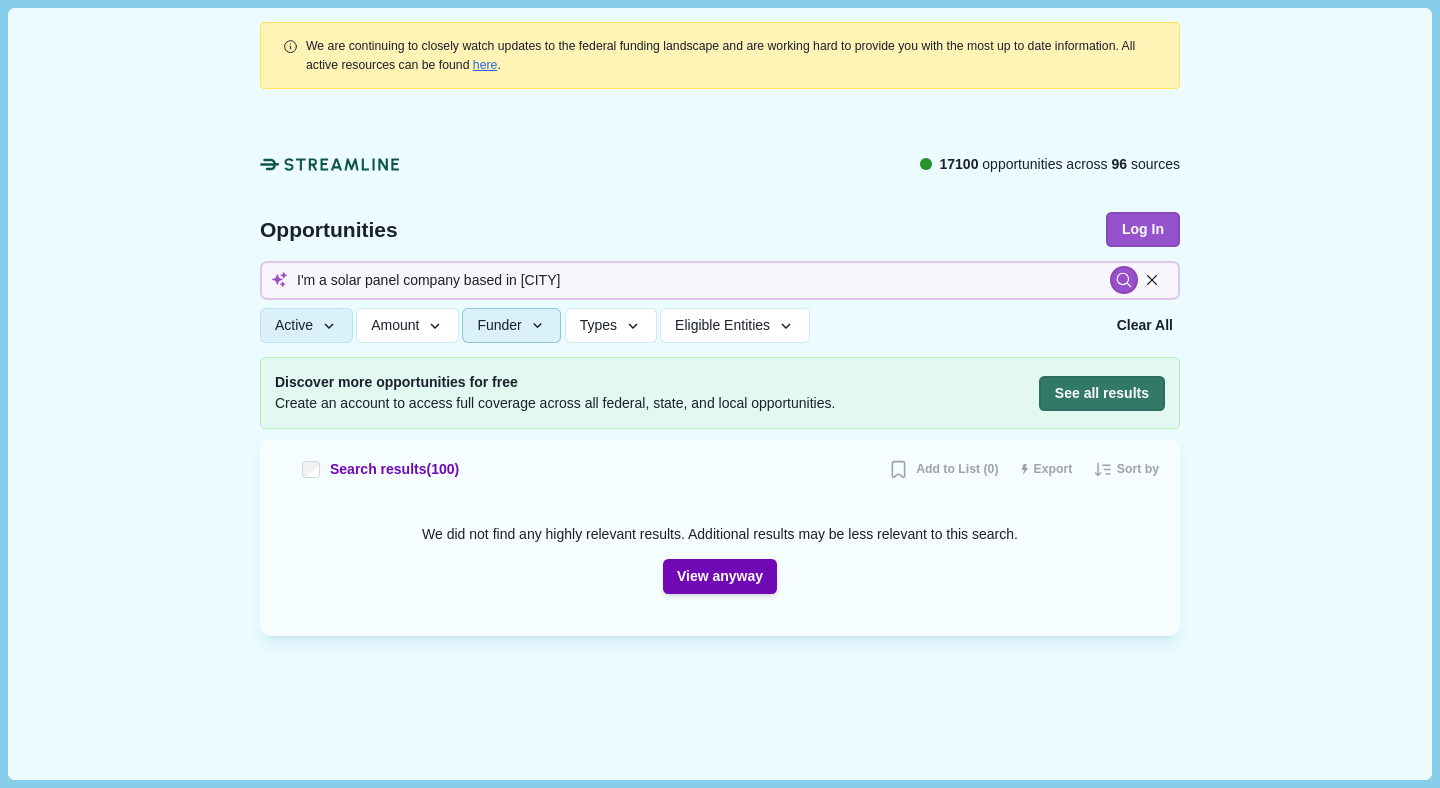 click at bounding box center (538, 326) 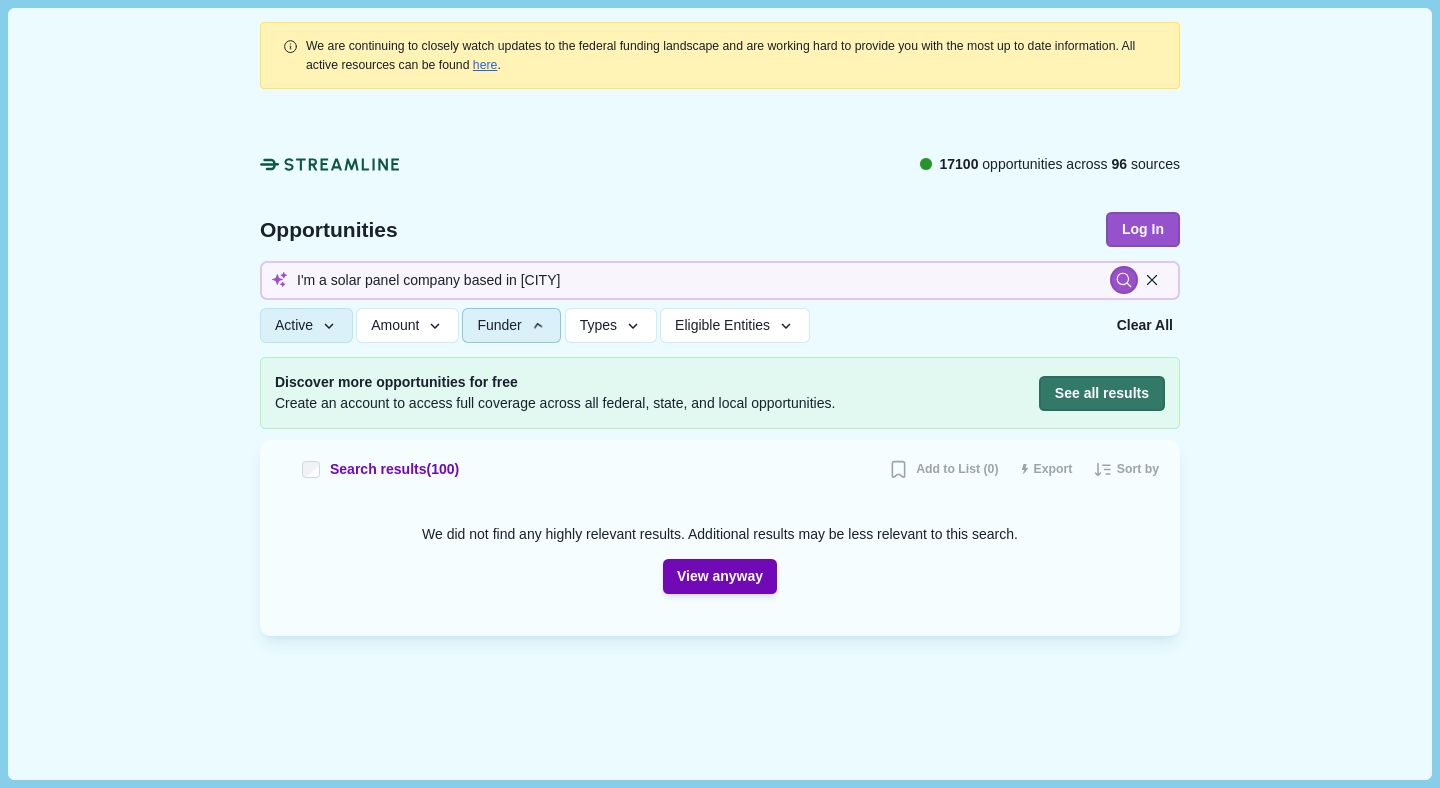type 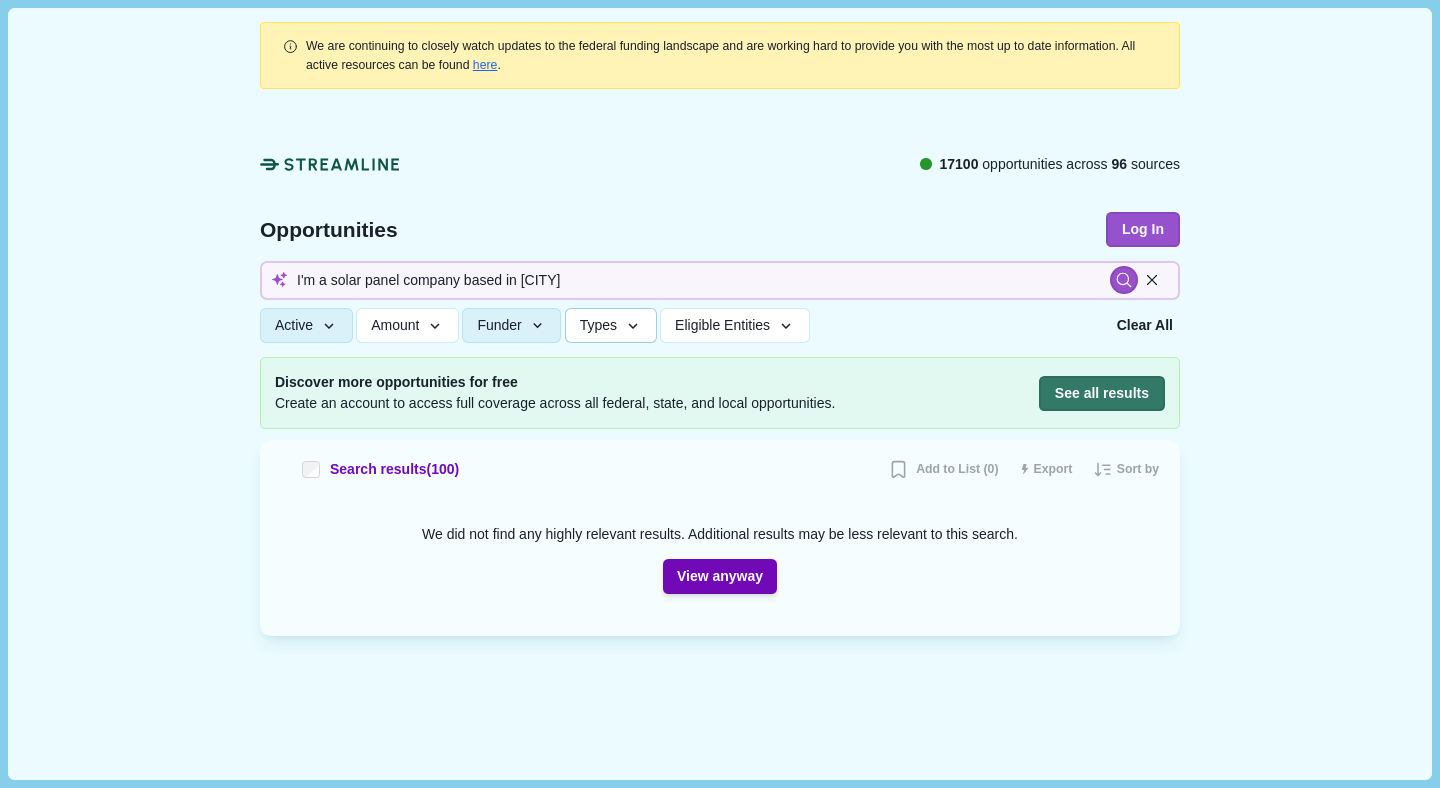 click on "Types" at bounding box center [598, 325] 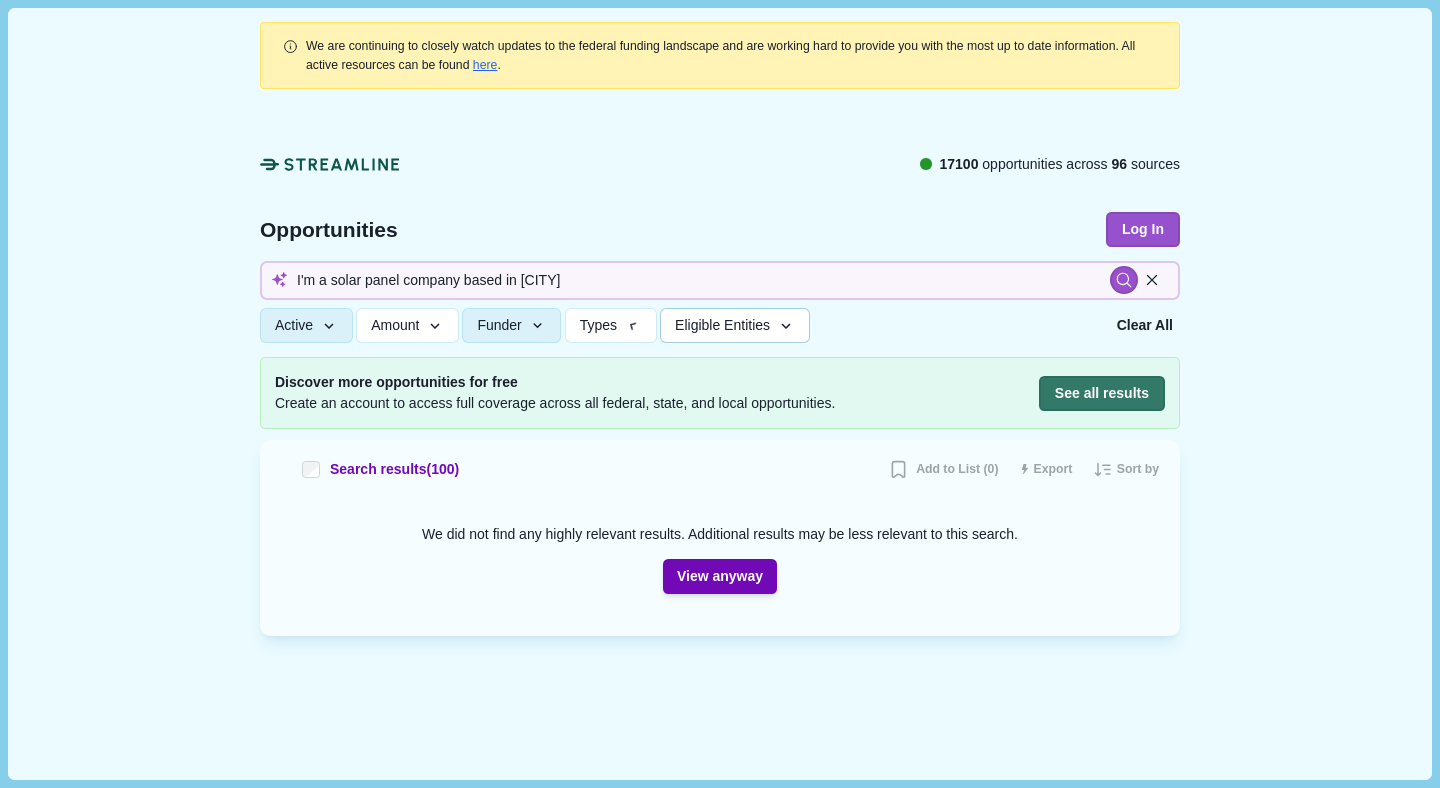 click on "Eligible Entities" at bounding box center [734, 325] 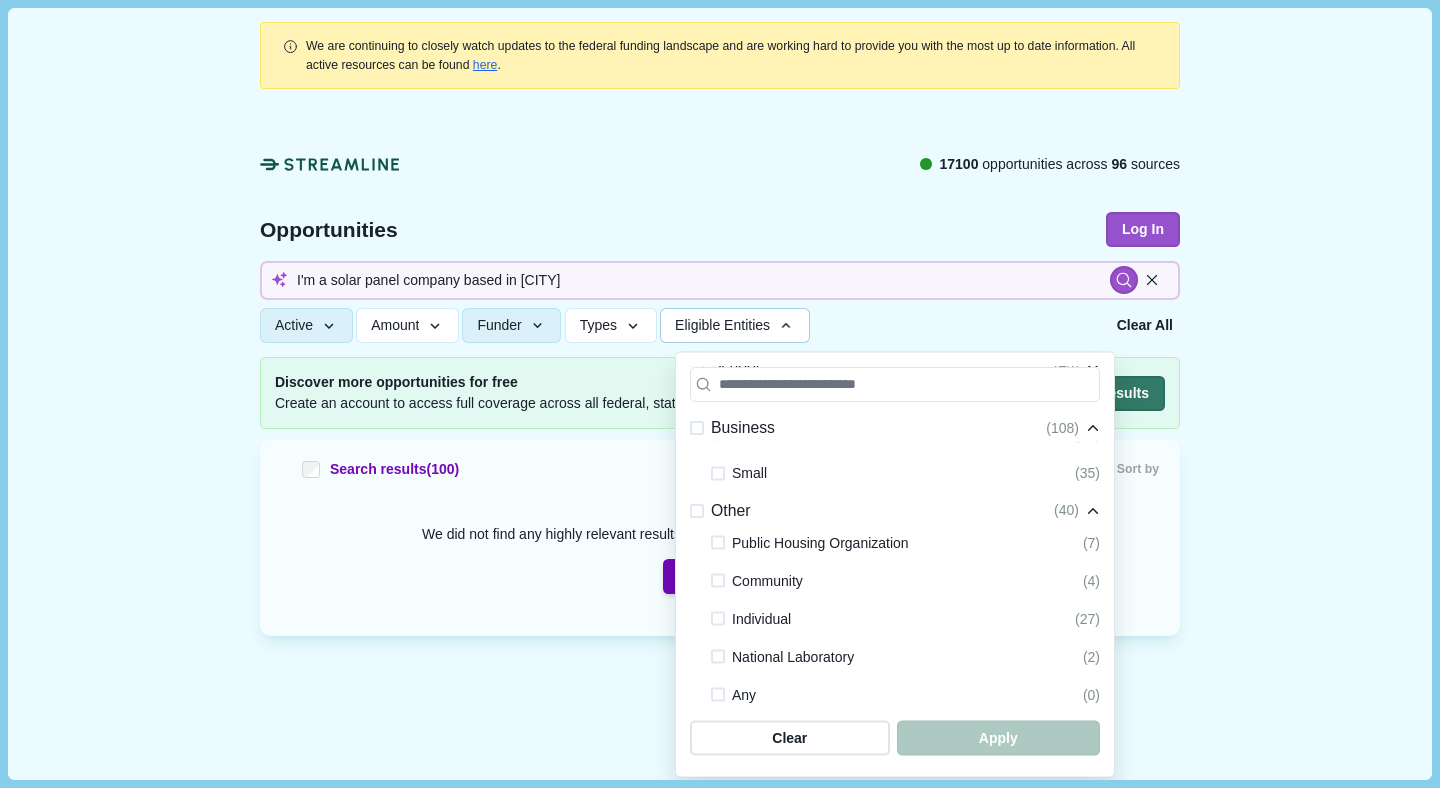 scroll, scrollTop: 619, scrollLeft: 0, axis: vertical 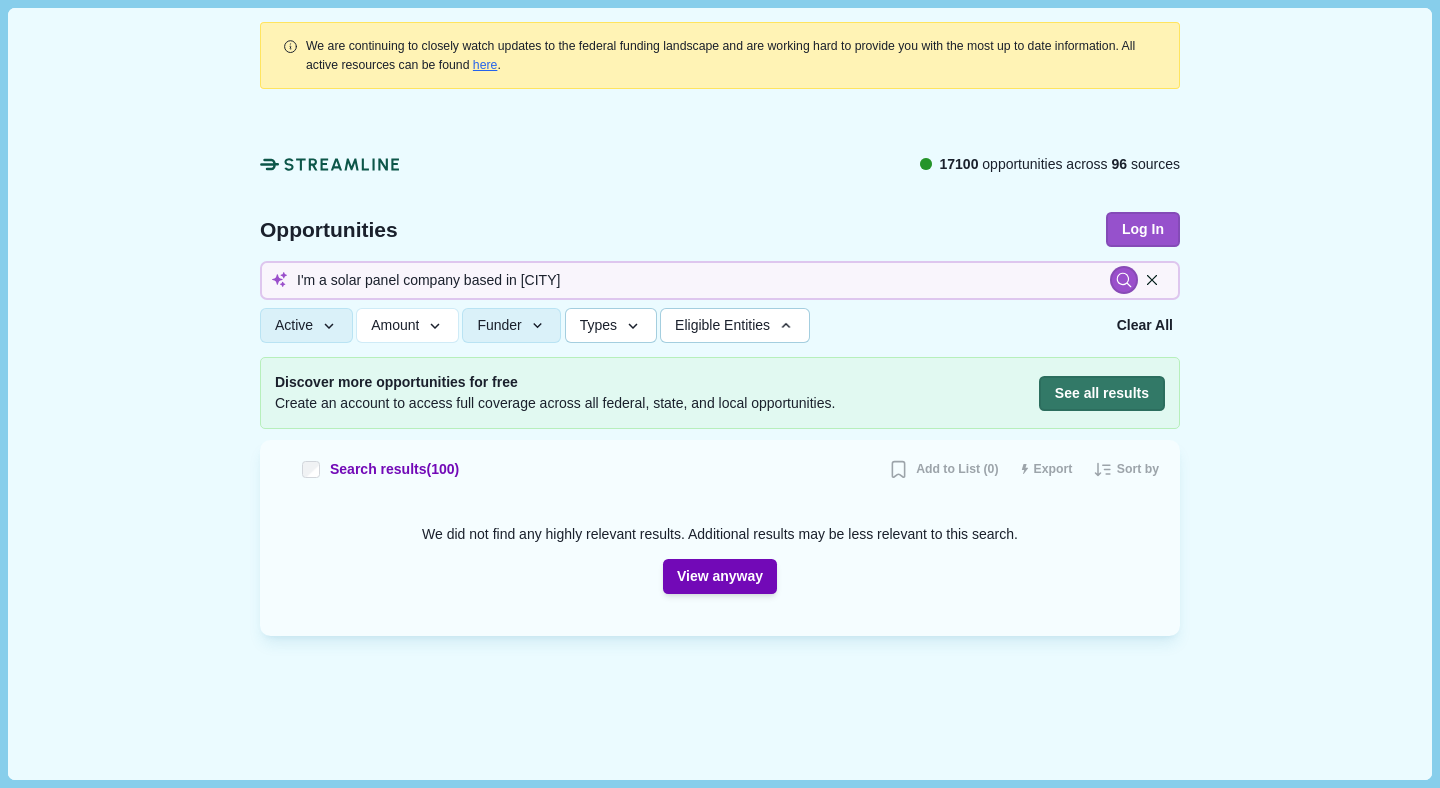 type 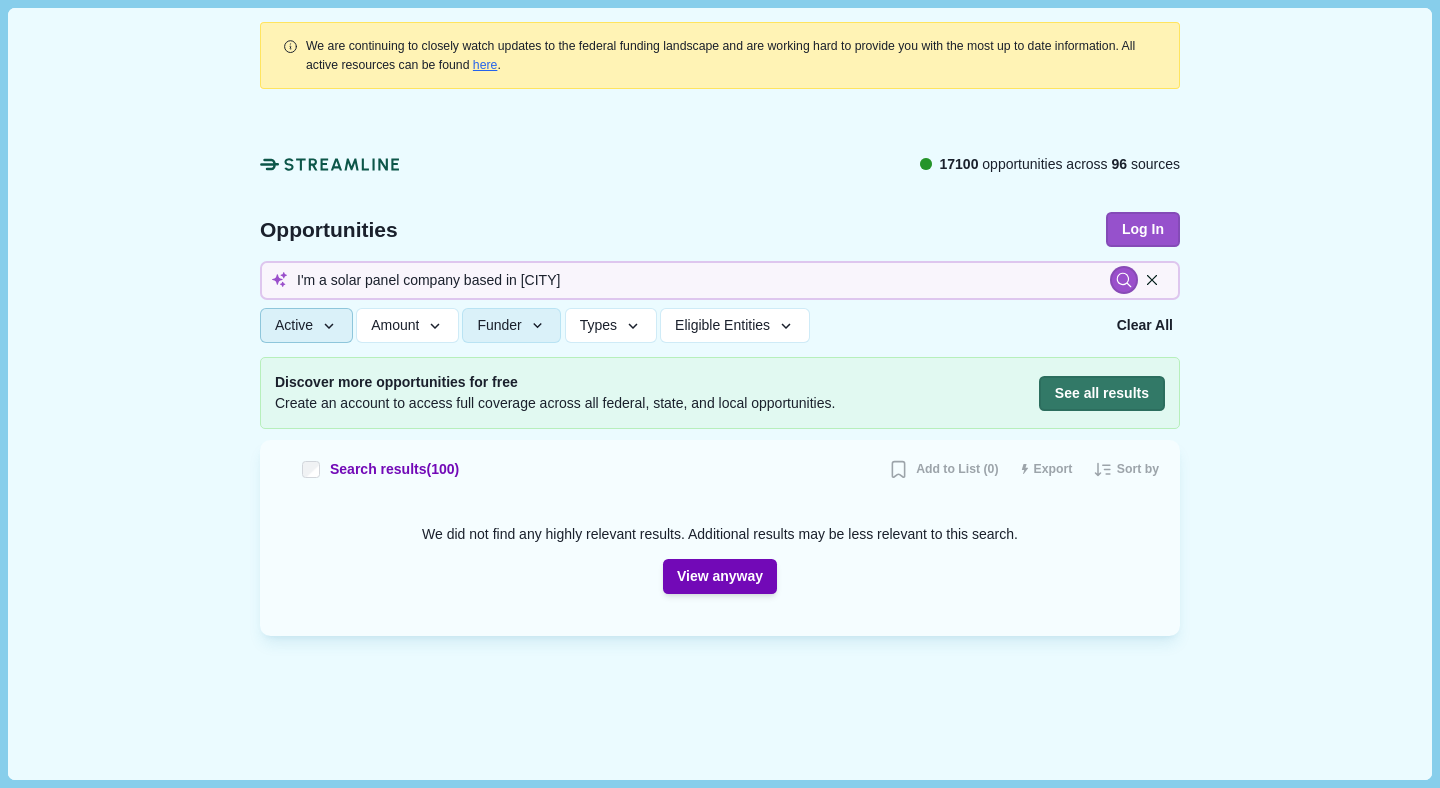 click at bounding box center (329, 326) 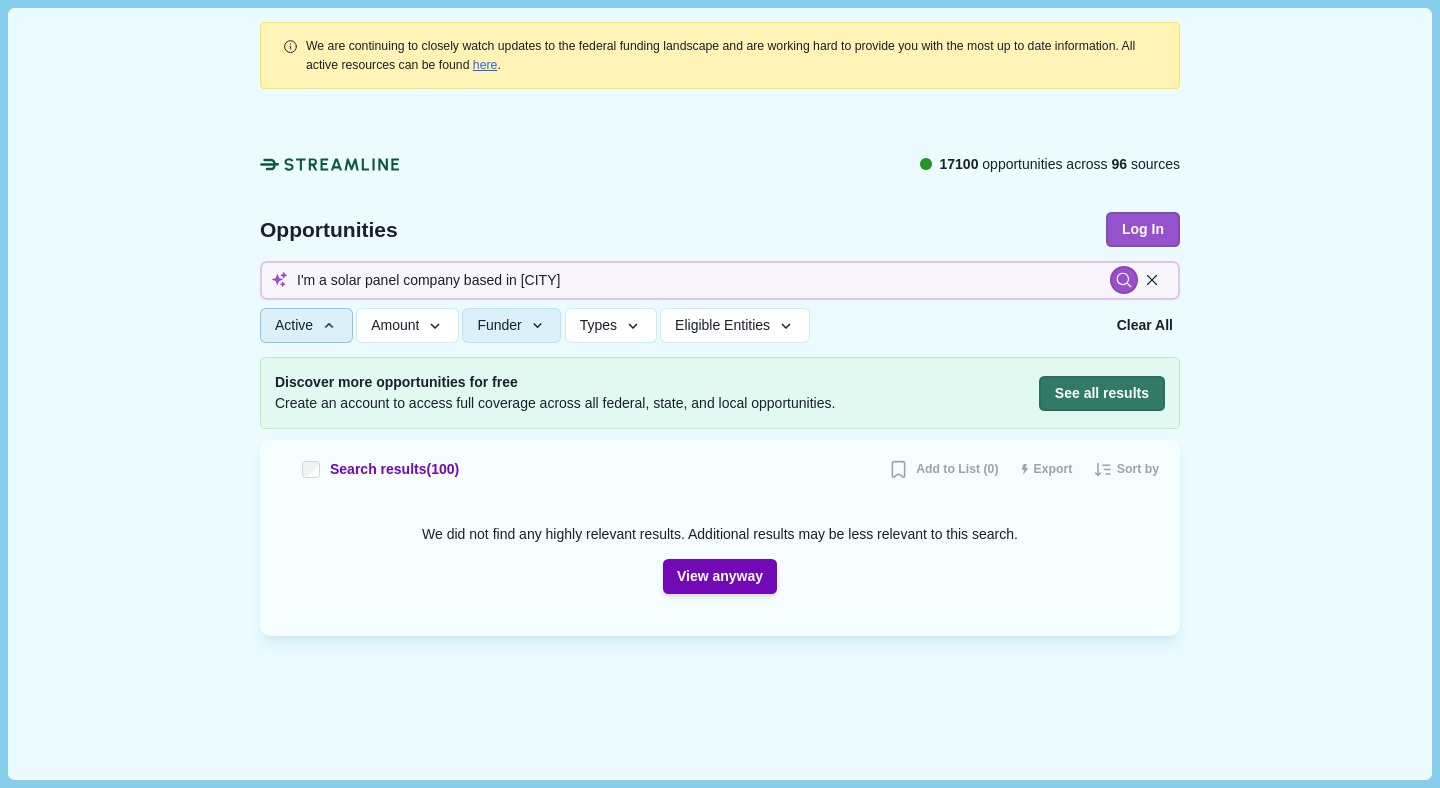 type 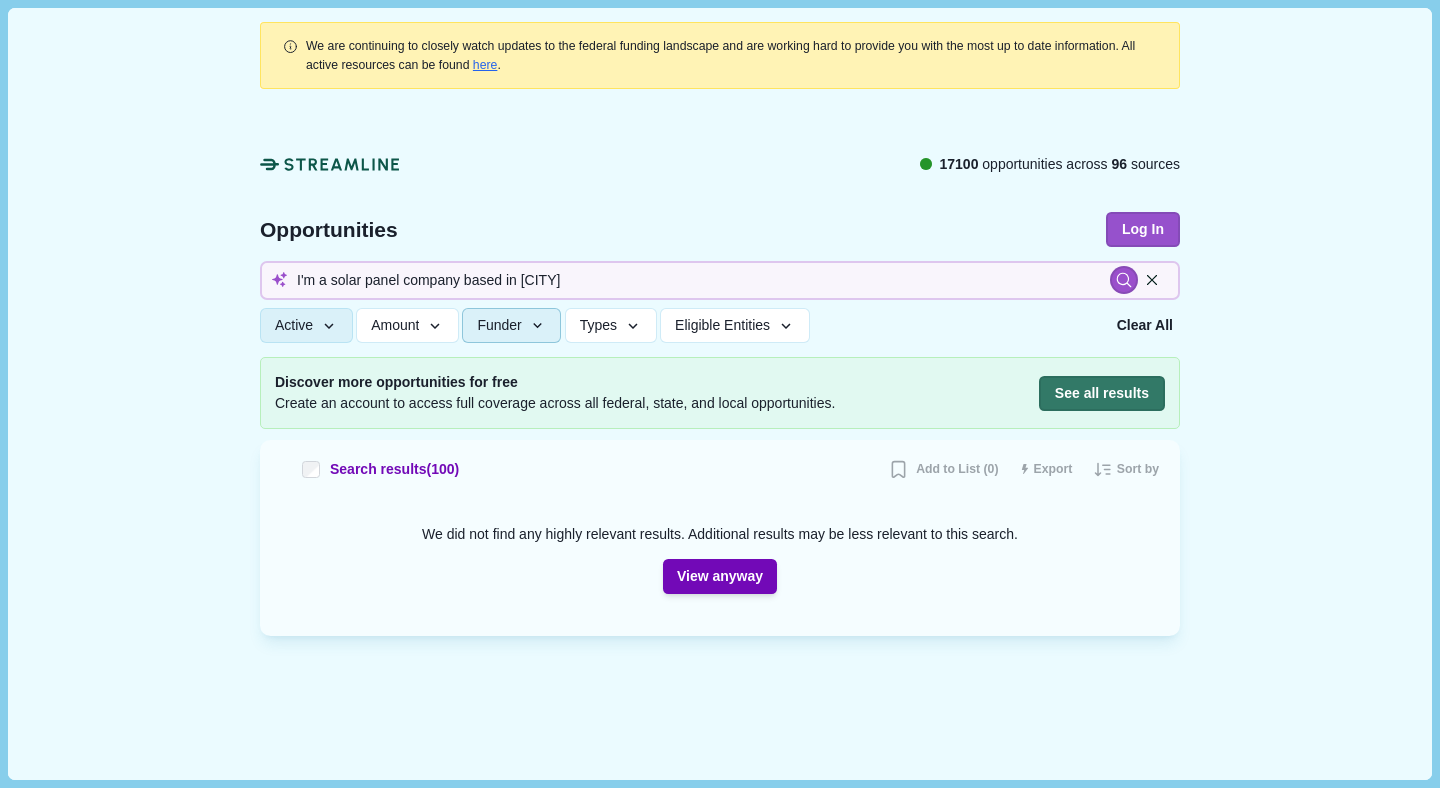click on "Funder" at bounding box center [499, 325] 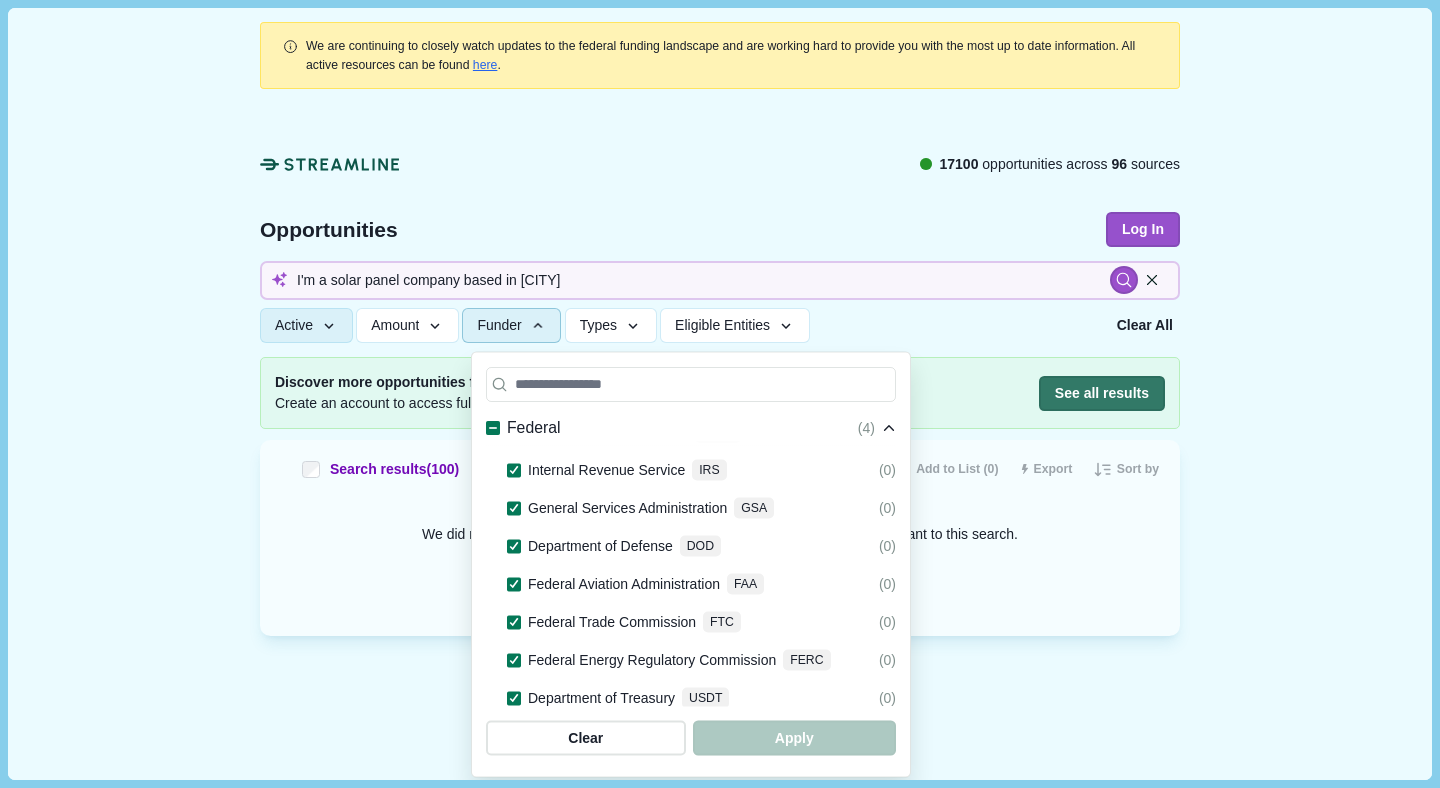 scroll, scrollTop: 1207, scrollLeft: 0, axis: vertical 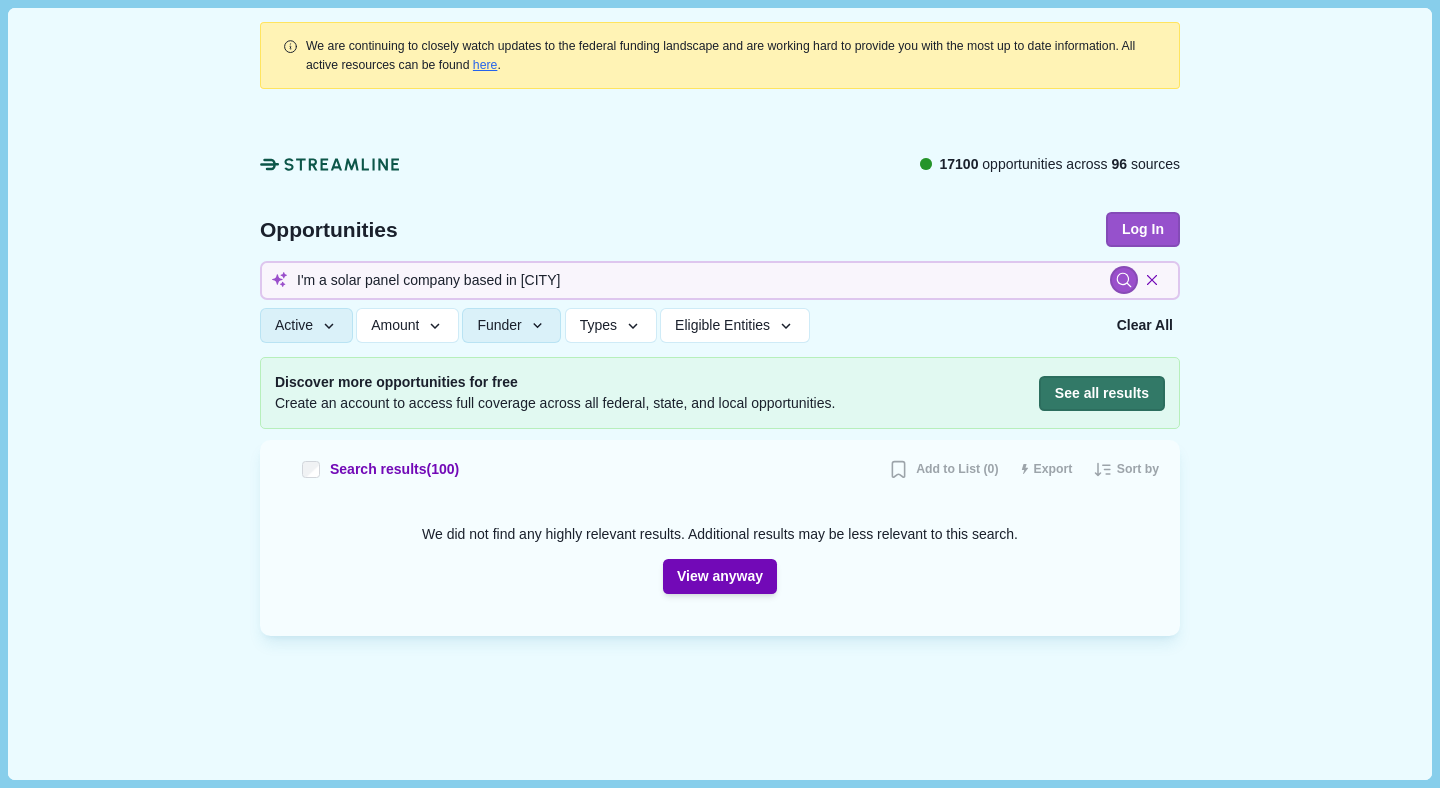 click at bounding box center (1152, 280) 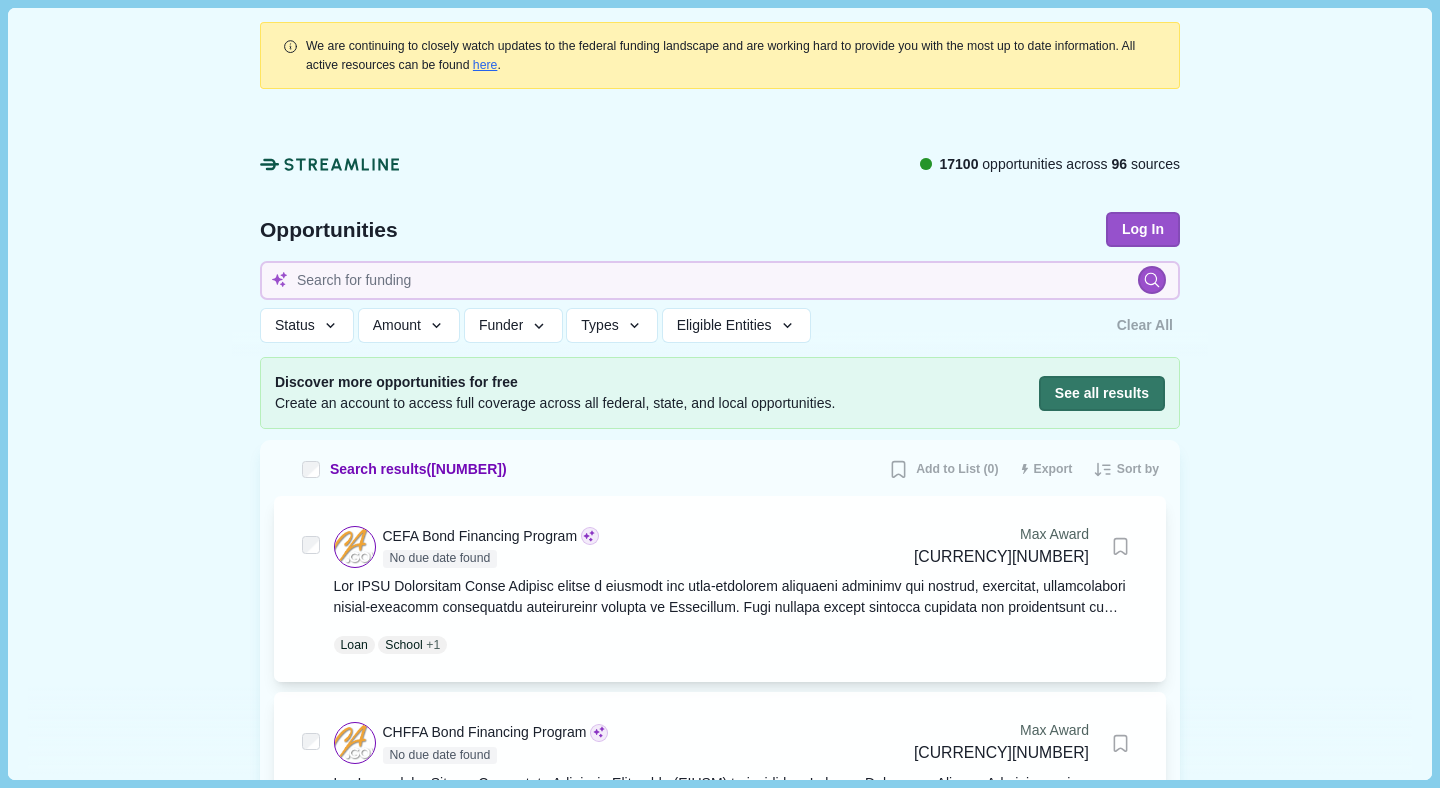 scroll, scrollTop: 245, scrollLeft: 0, axis: vertical 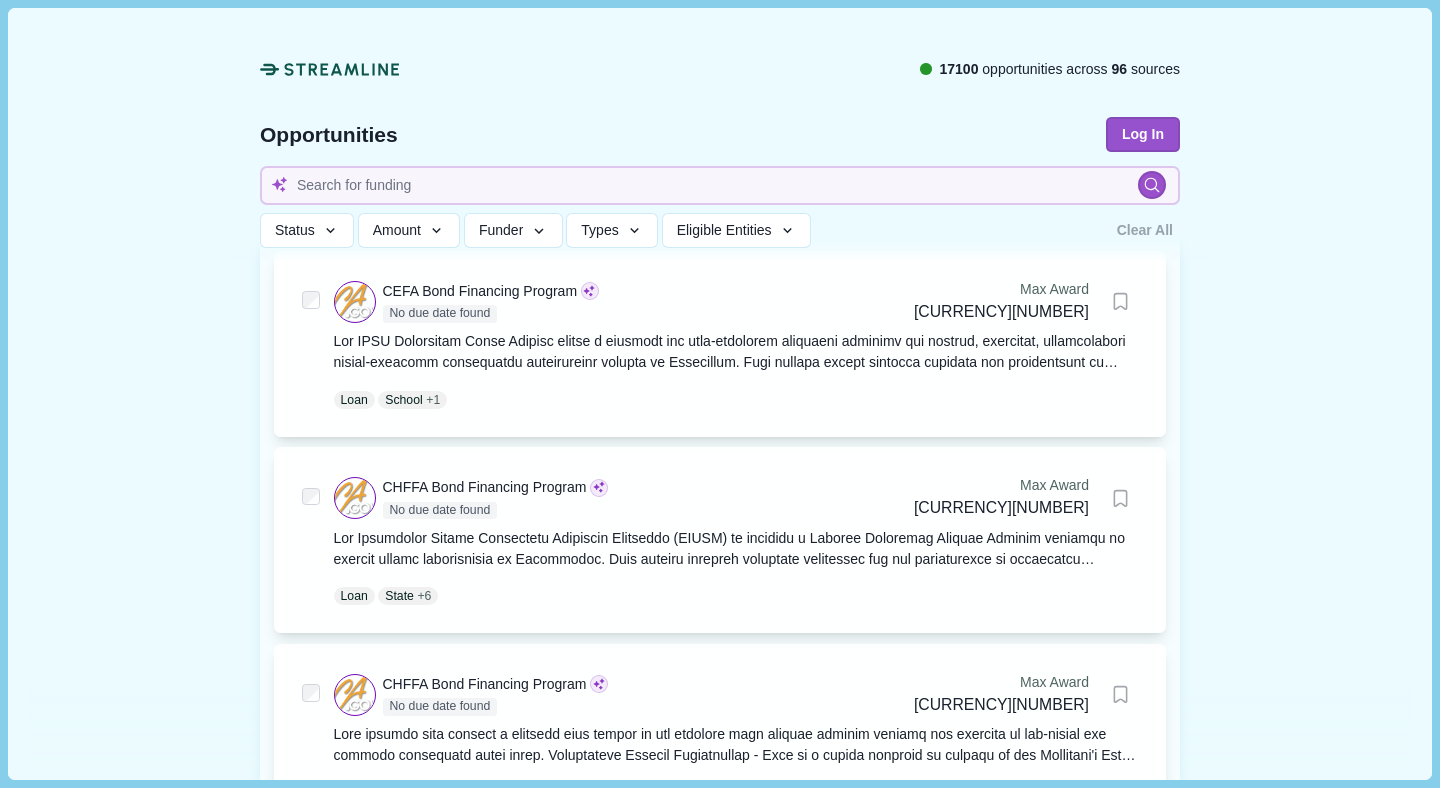 click at bounding box center [720, 135] 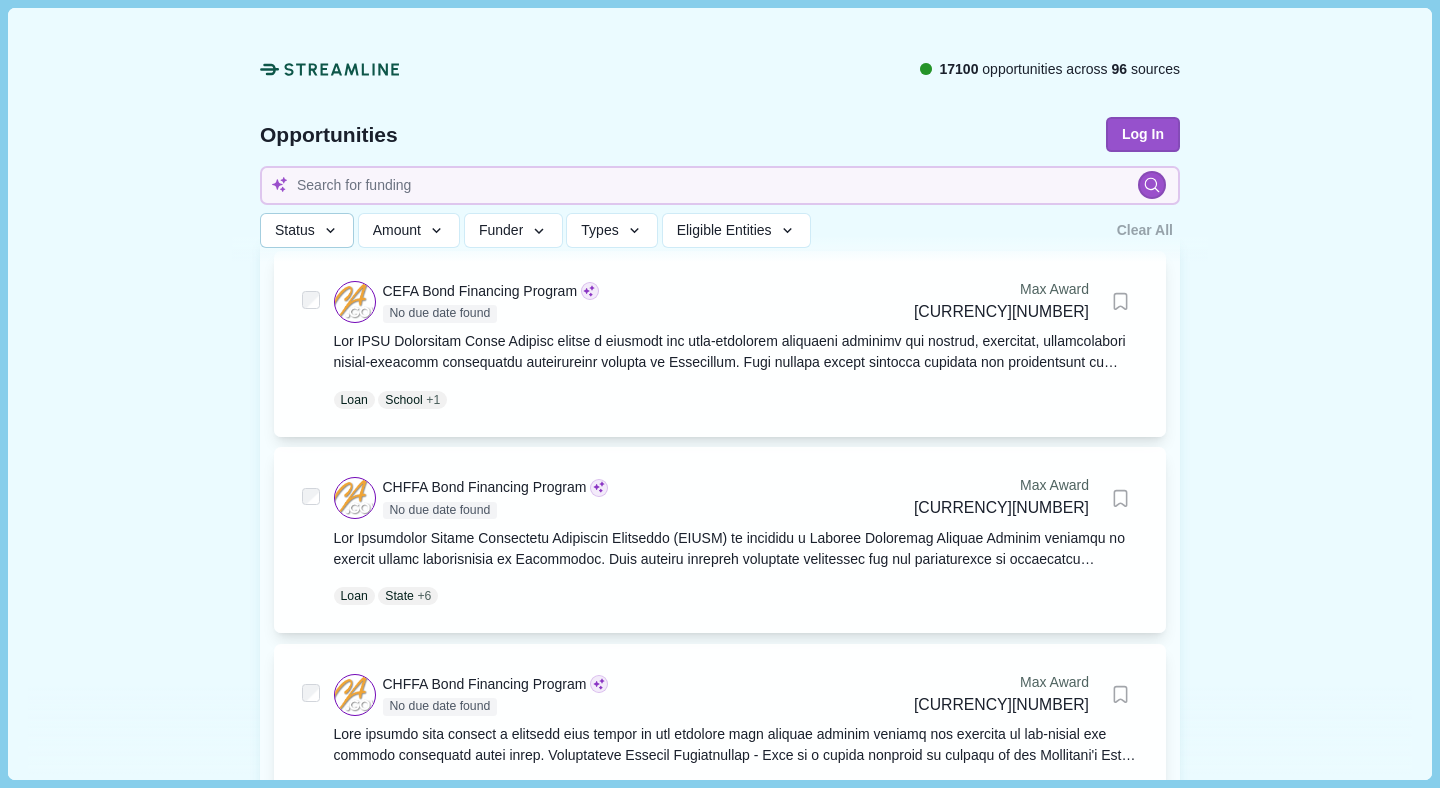 click on "Status" at bounding box center [295, 231] 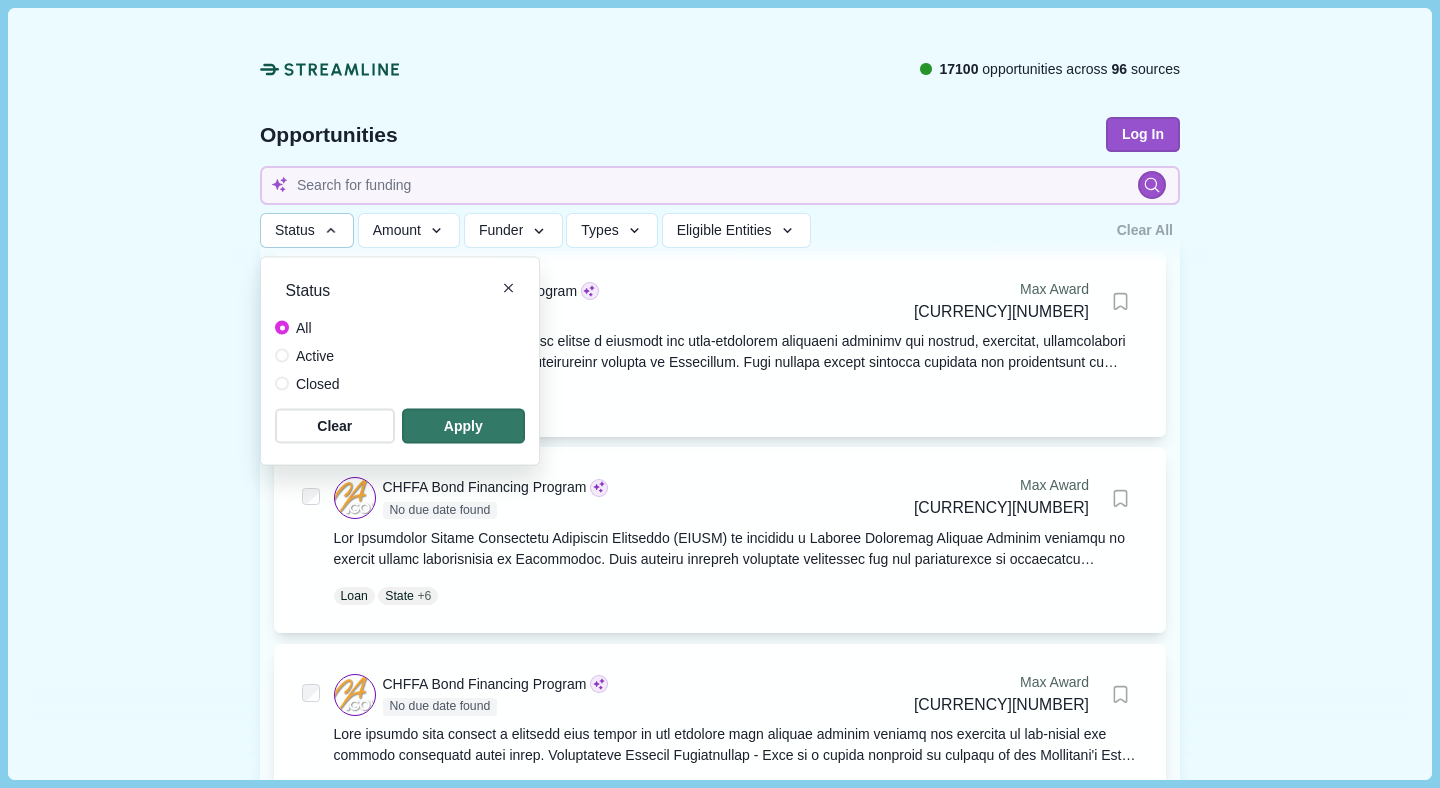 click on "Active" at bounding box center [304, 327] 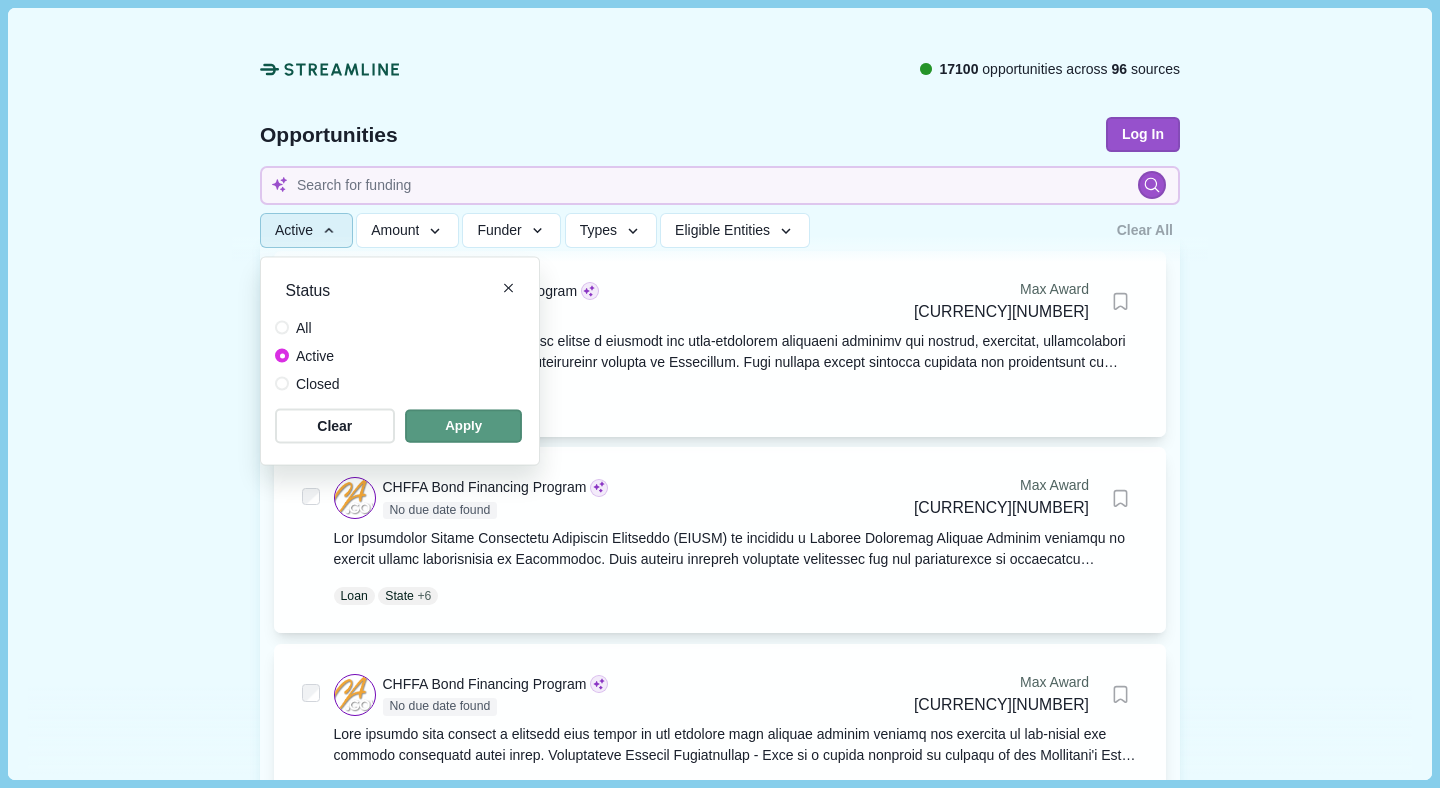 click at bounding box center [463, 425] 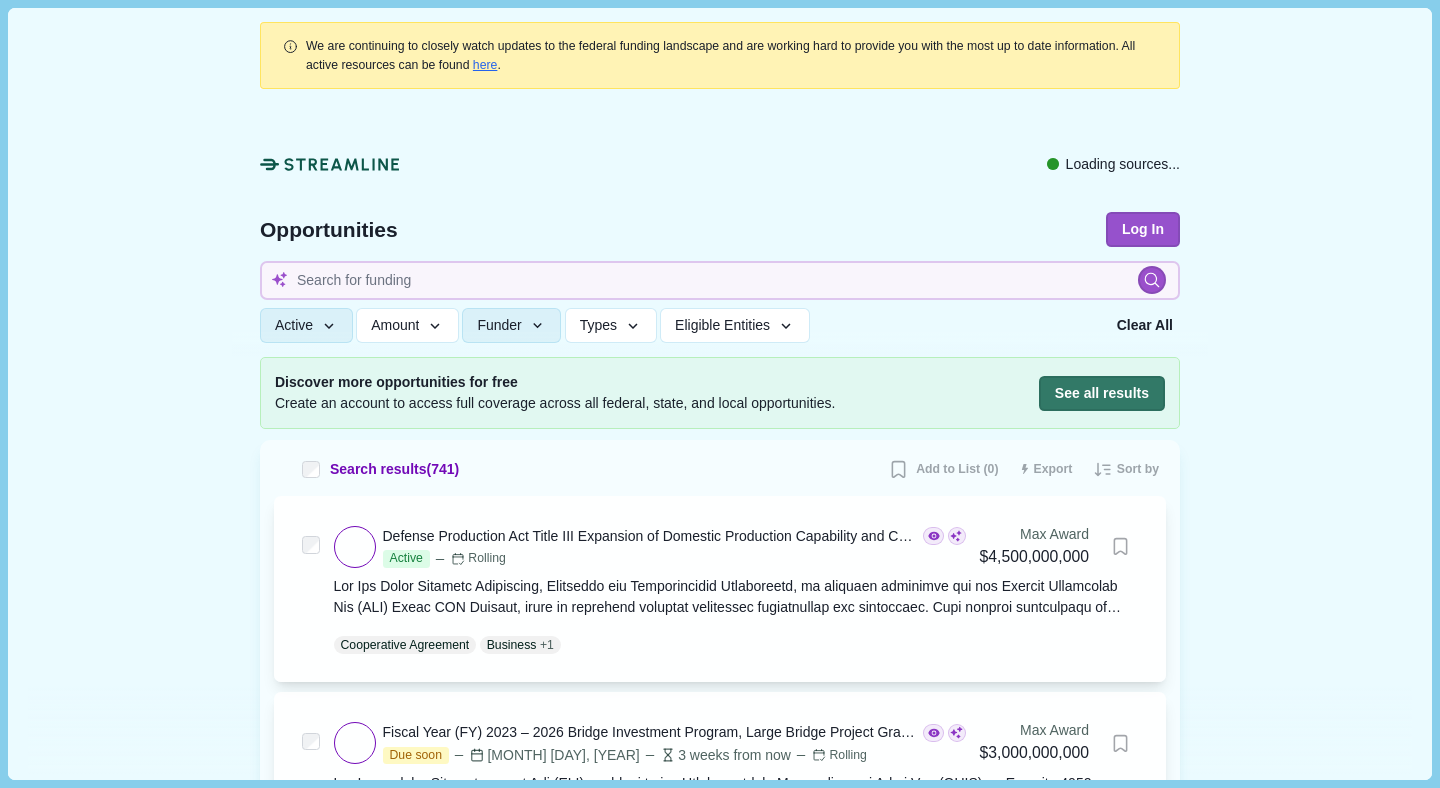 scroll, scrollTop: 0, scrollLeft: 0, axis: both 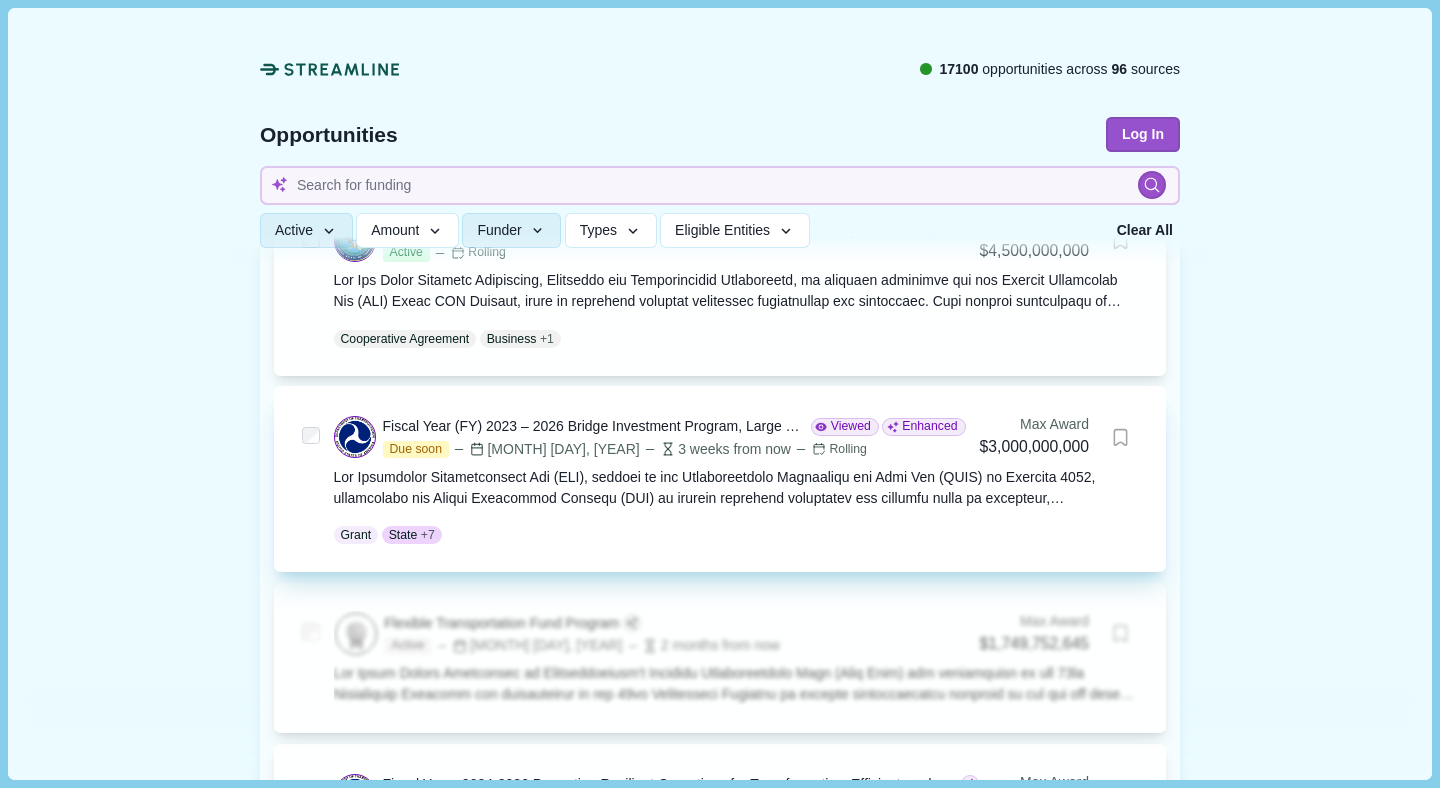 click on "Fiscal Year (FY) 2023 – 2026 Bridge Investment Program, Large Bridge Project Grants" at bounding box center [593, 426] 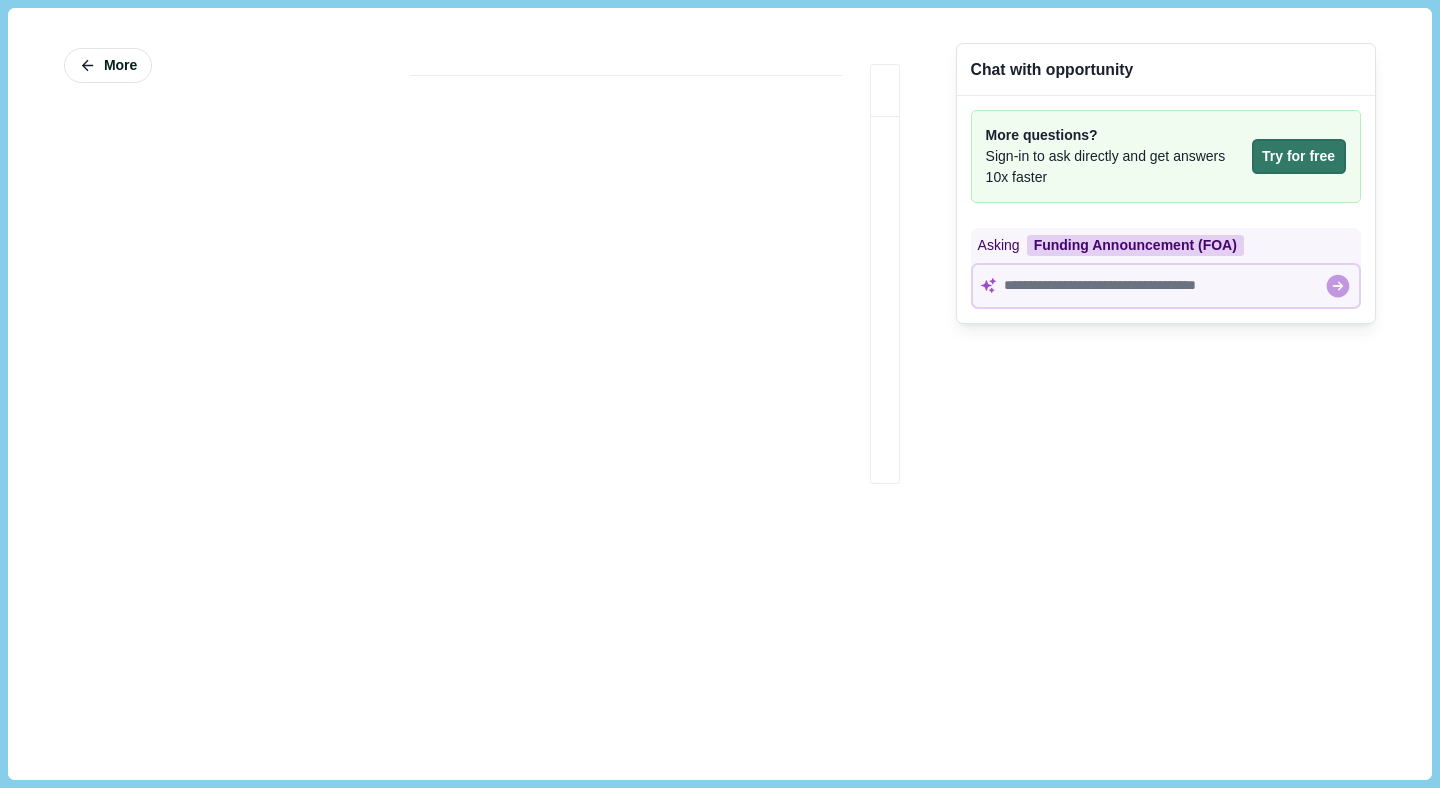 scroll, scrollTop: 0, scrollLeft: 0, axis: both 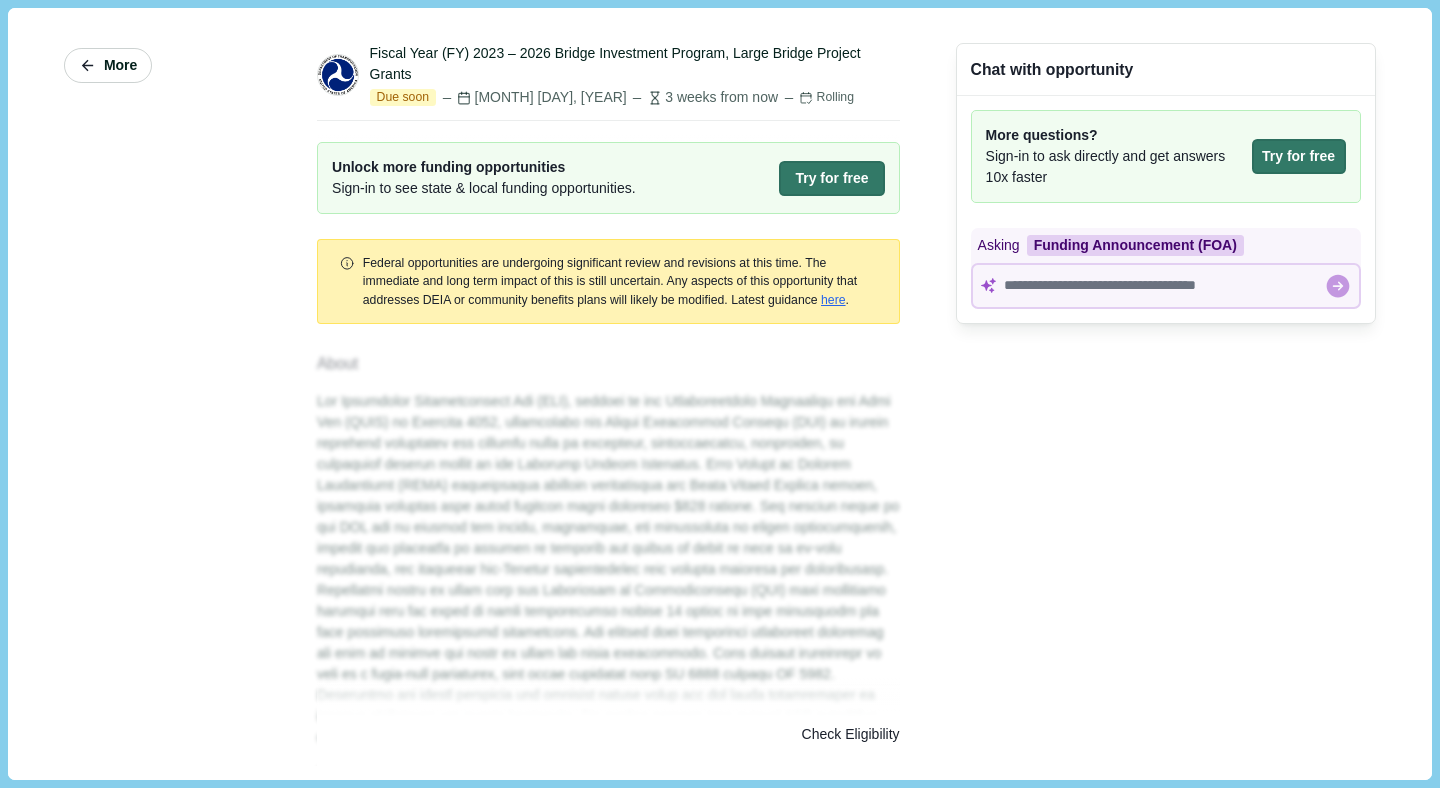 click at bounding box center (88, 66) 